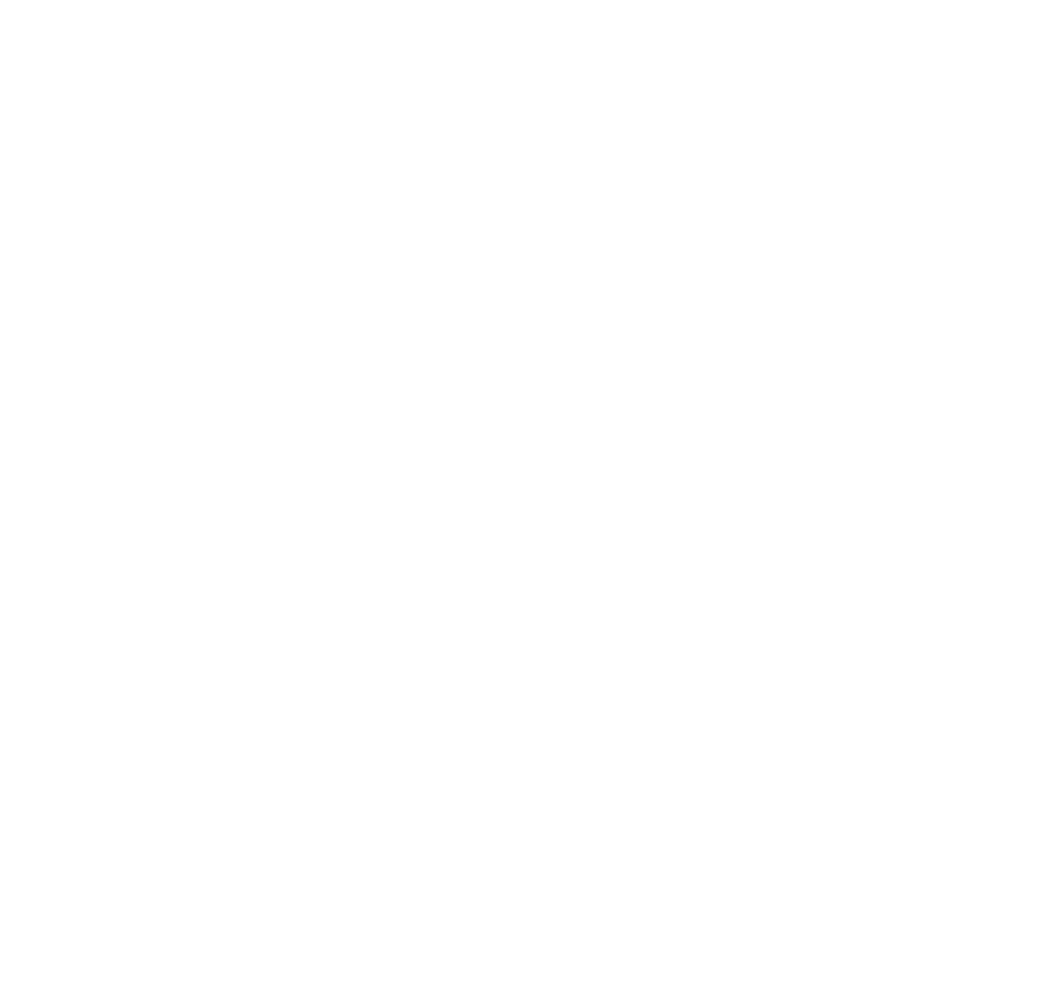 scroll, scrollTop: 0, scrollLeft: 0, axis: both 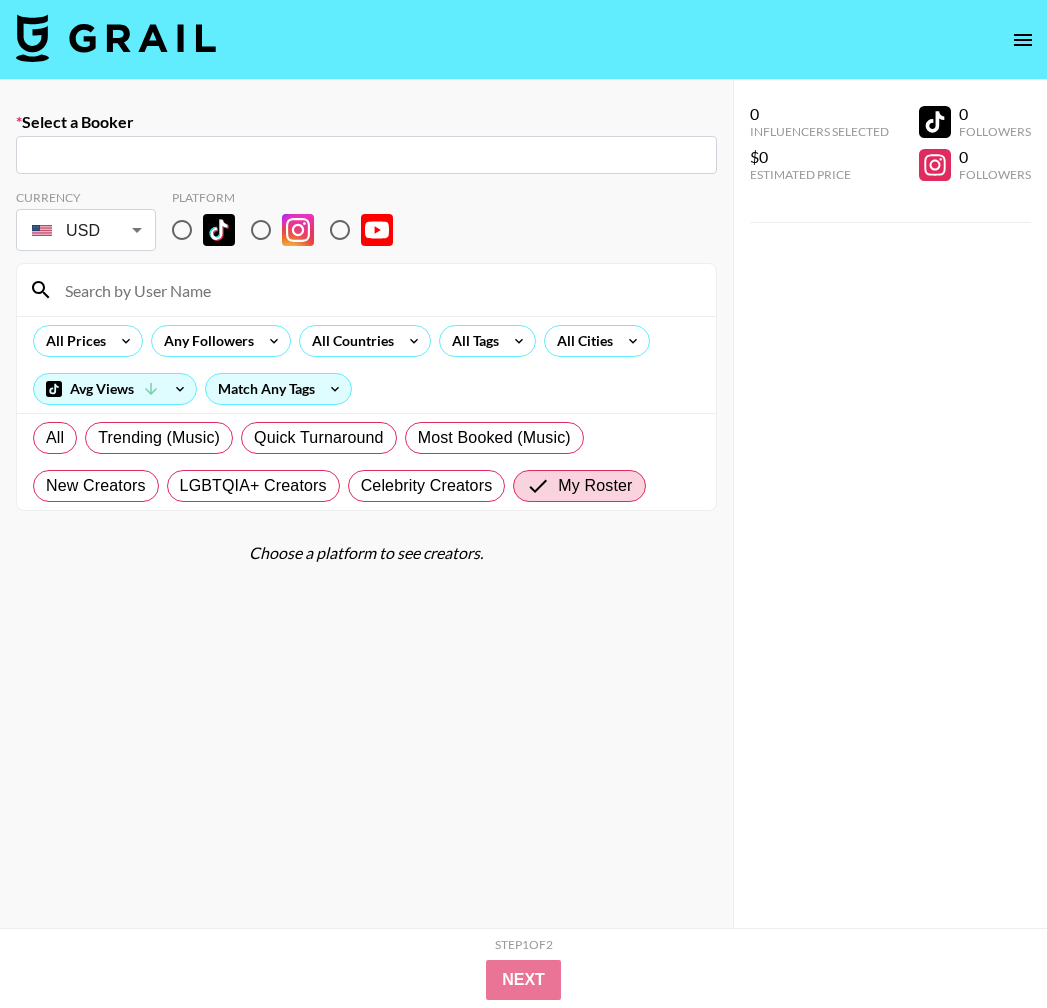 click at bounding box center (116, 38) 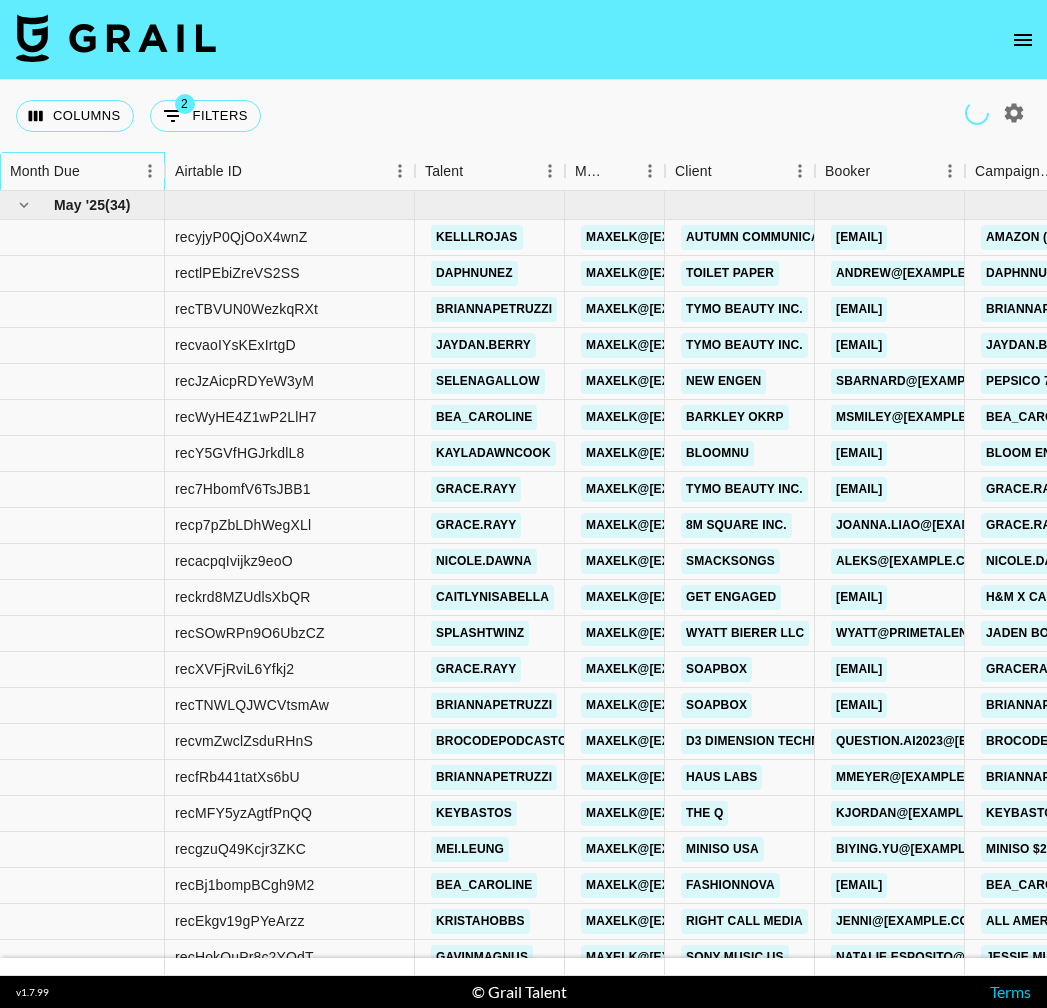 click on "Month Due" at bounding box center (45, 171) 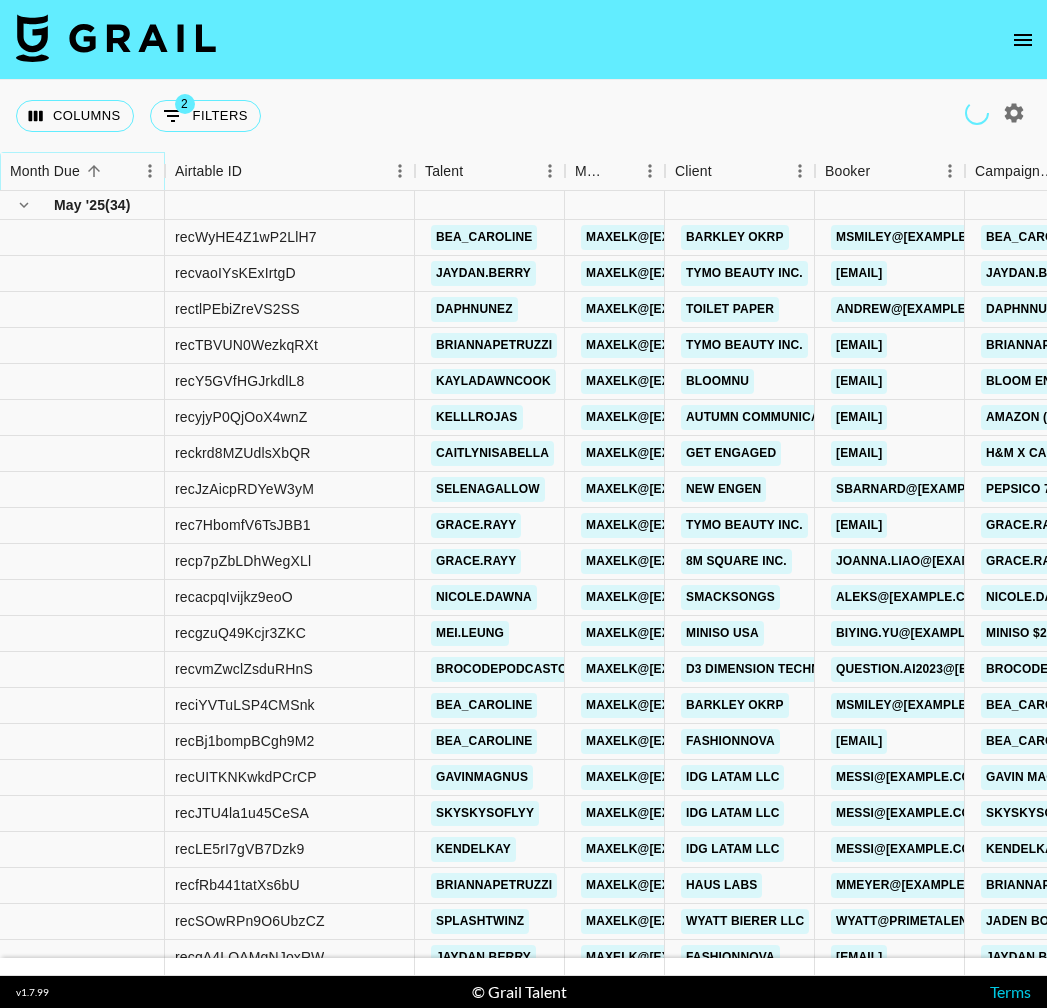 click 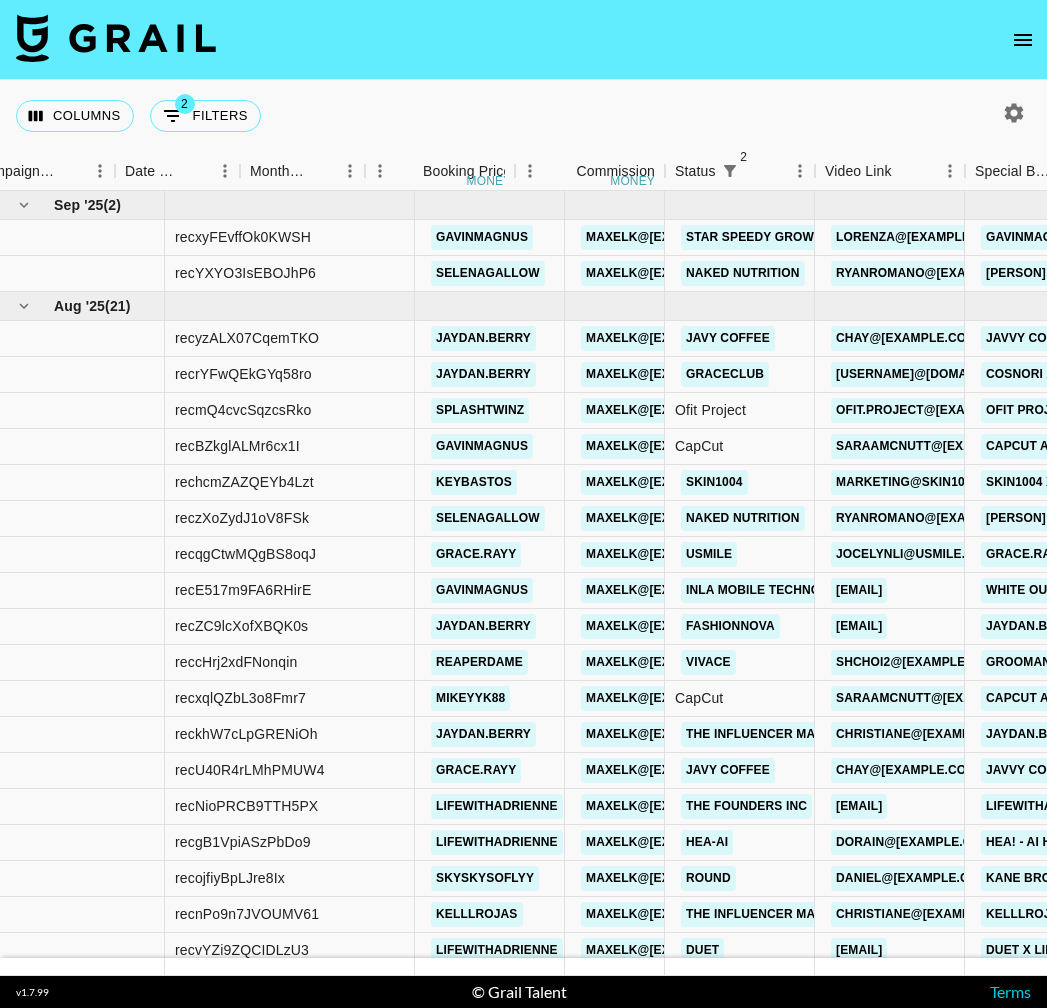 scroll, scrollTop: 0, scrollLeft: 1000, axis: horizontal 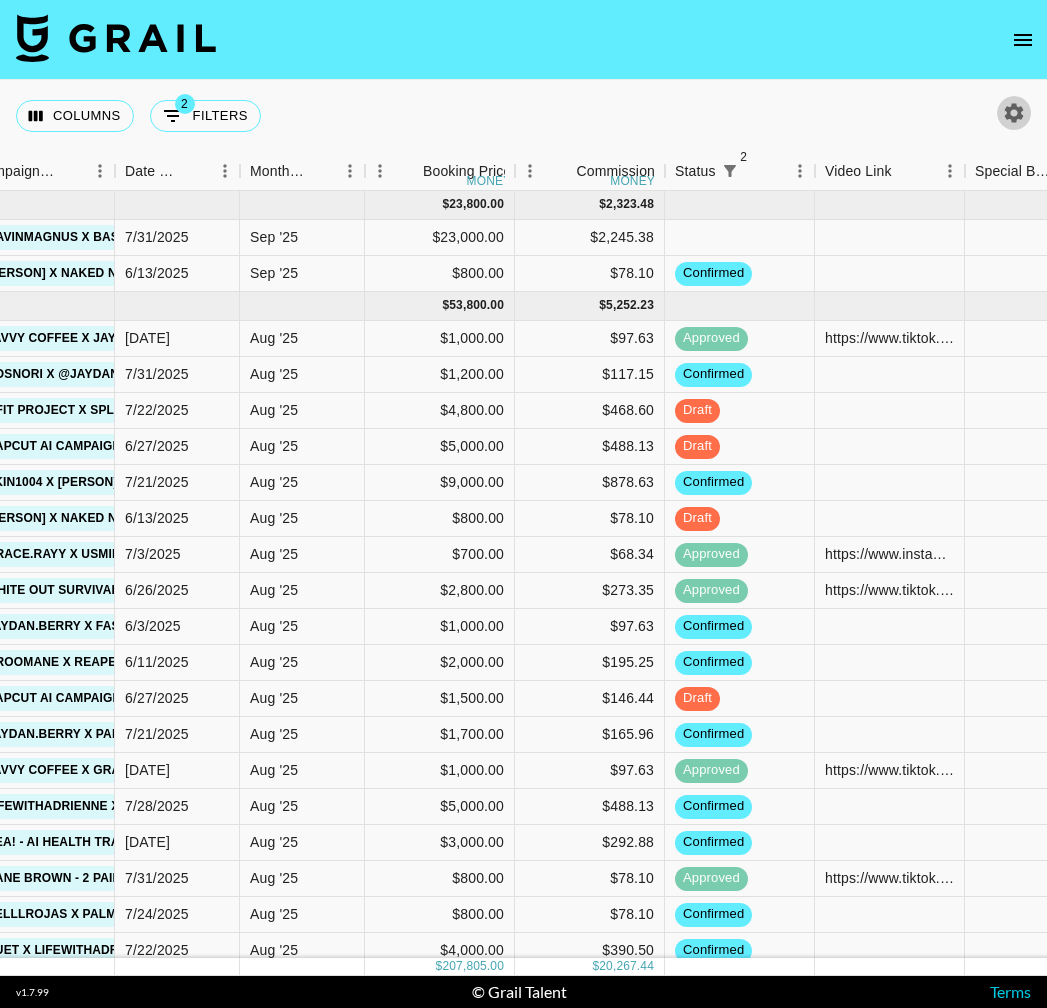 click 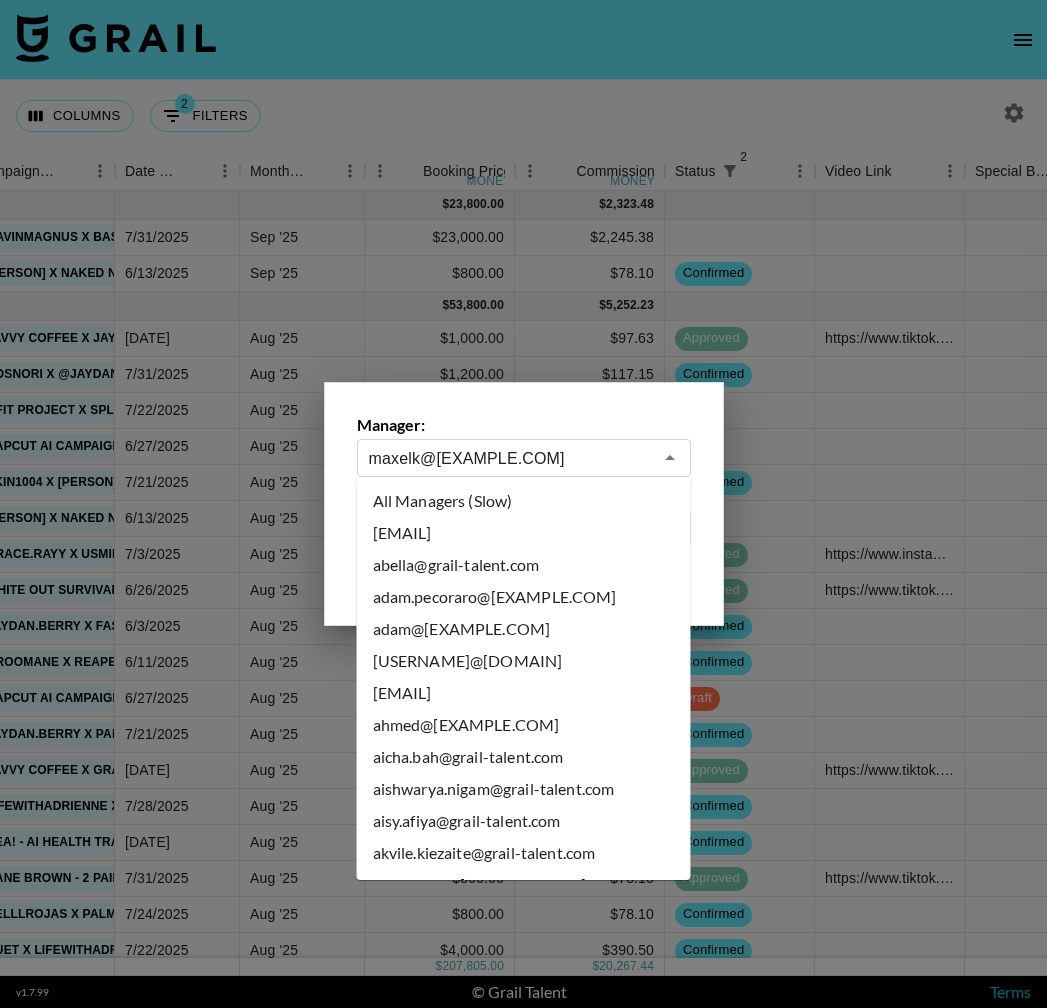 click on "maxelk@[EXAMPLE.COM]" at bounding box center [510, 458] 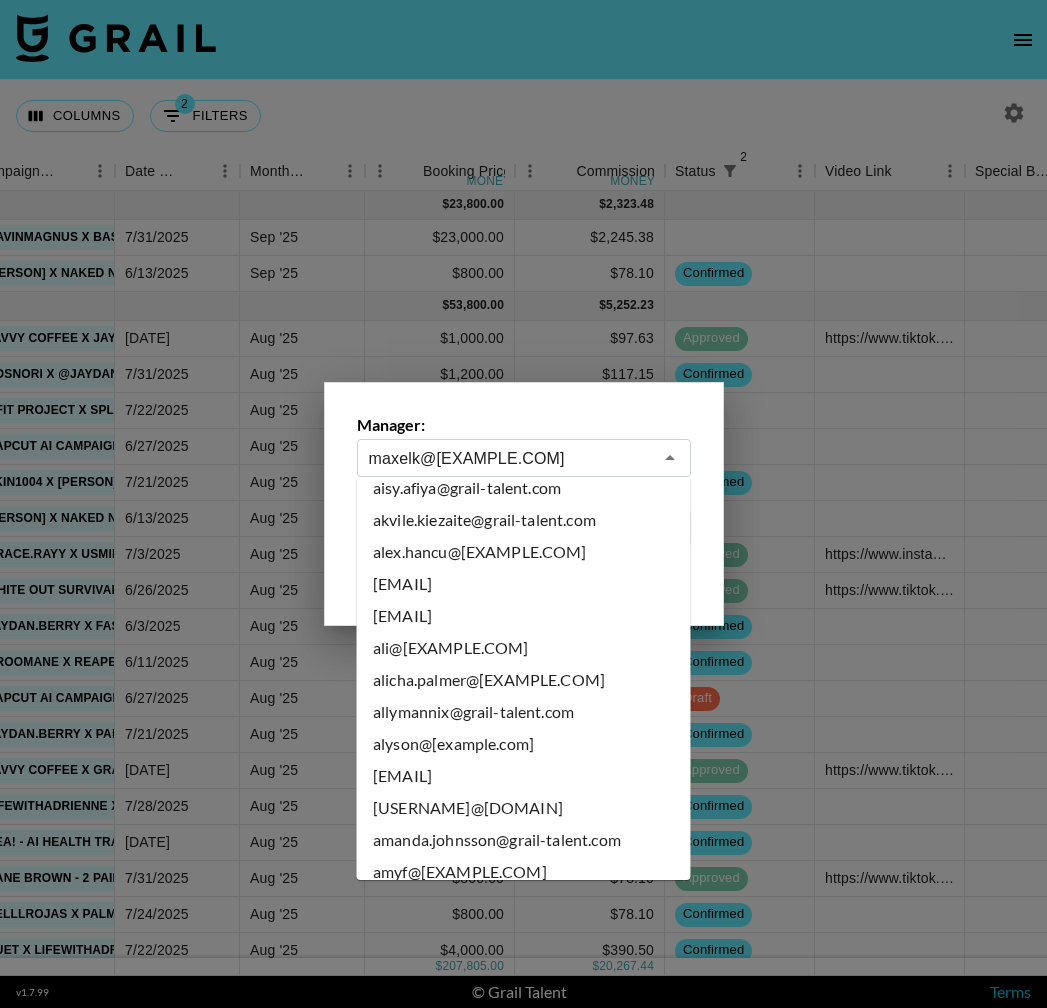 scroll, scrollTop: 0, scrollLeft: 0, axis: both 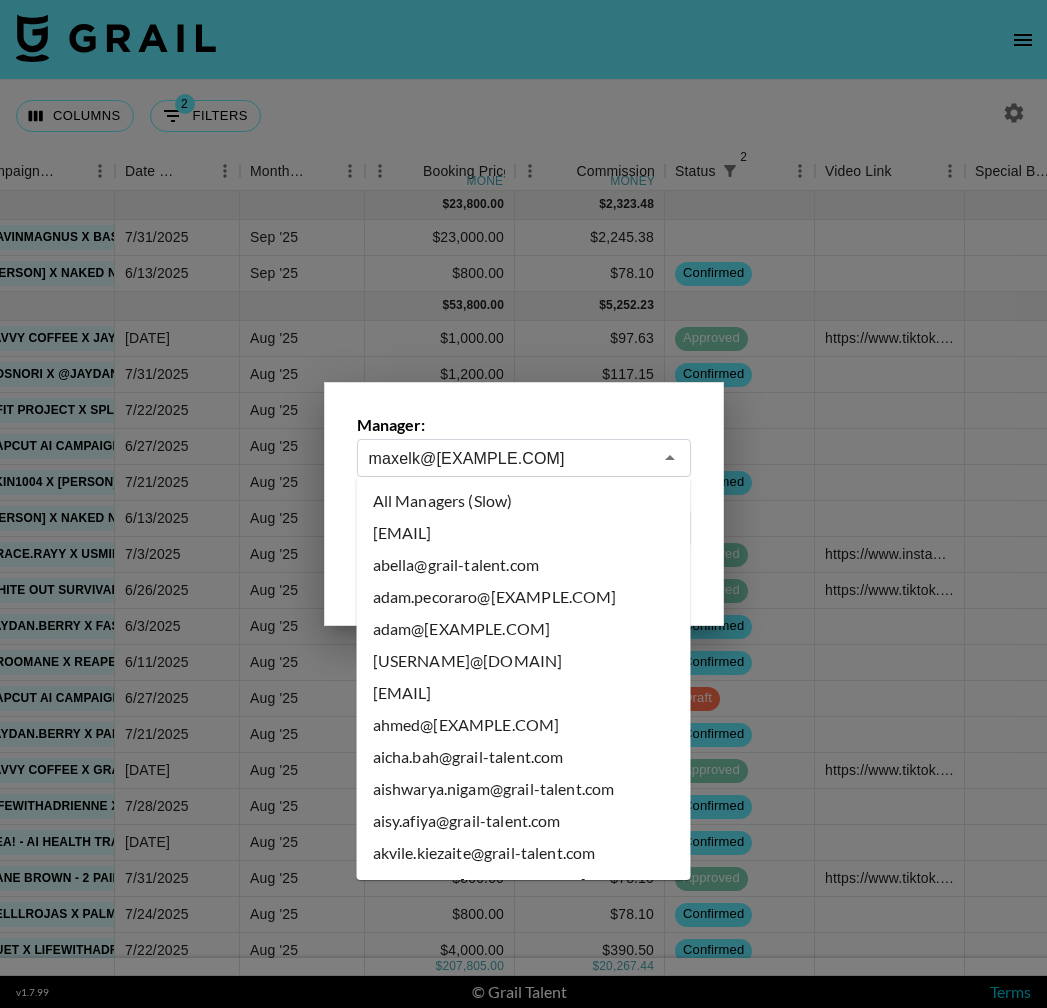 click on "All Managers (Slow)" at bounding box center [524, 501] 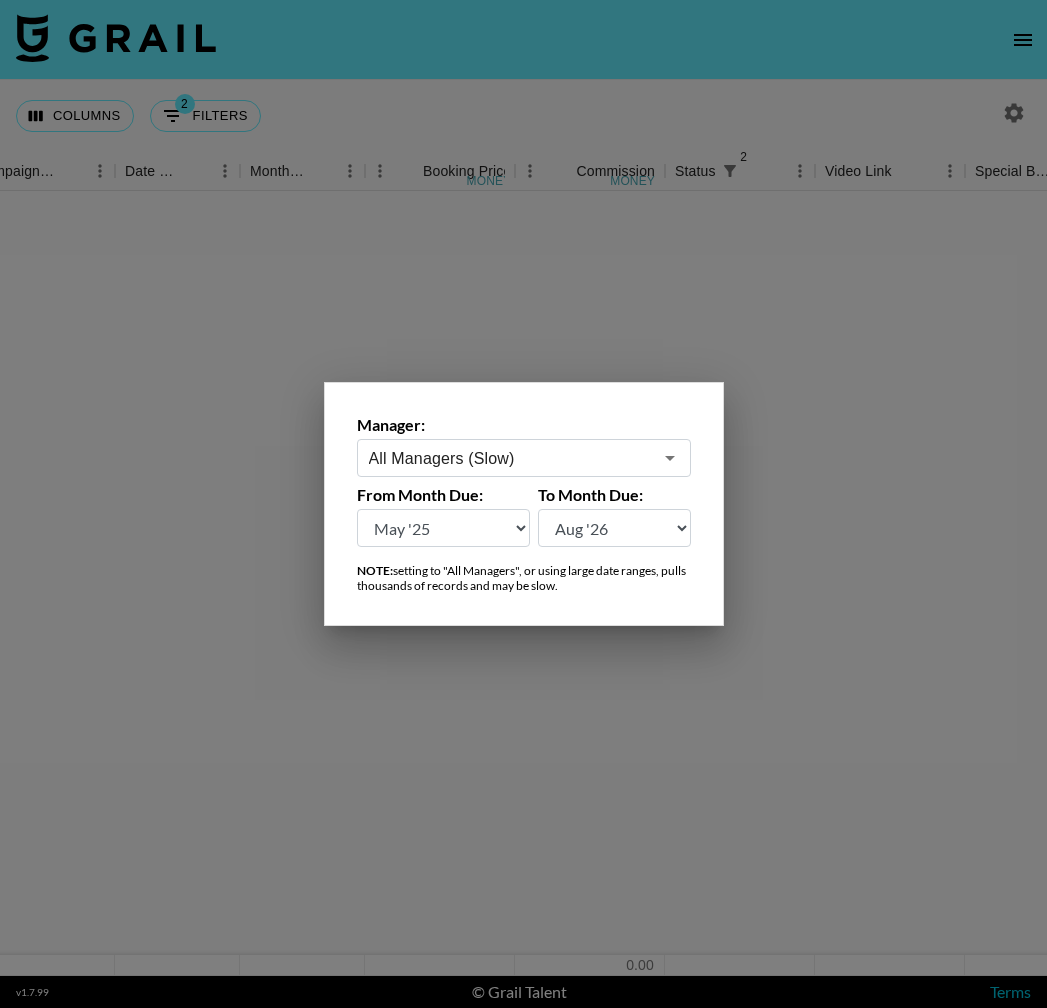 click at bounding box center (523, 504) 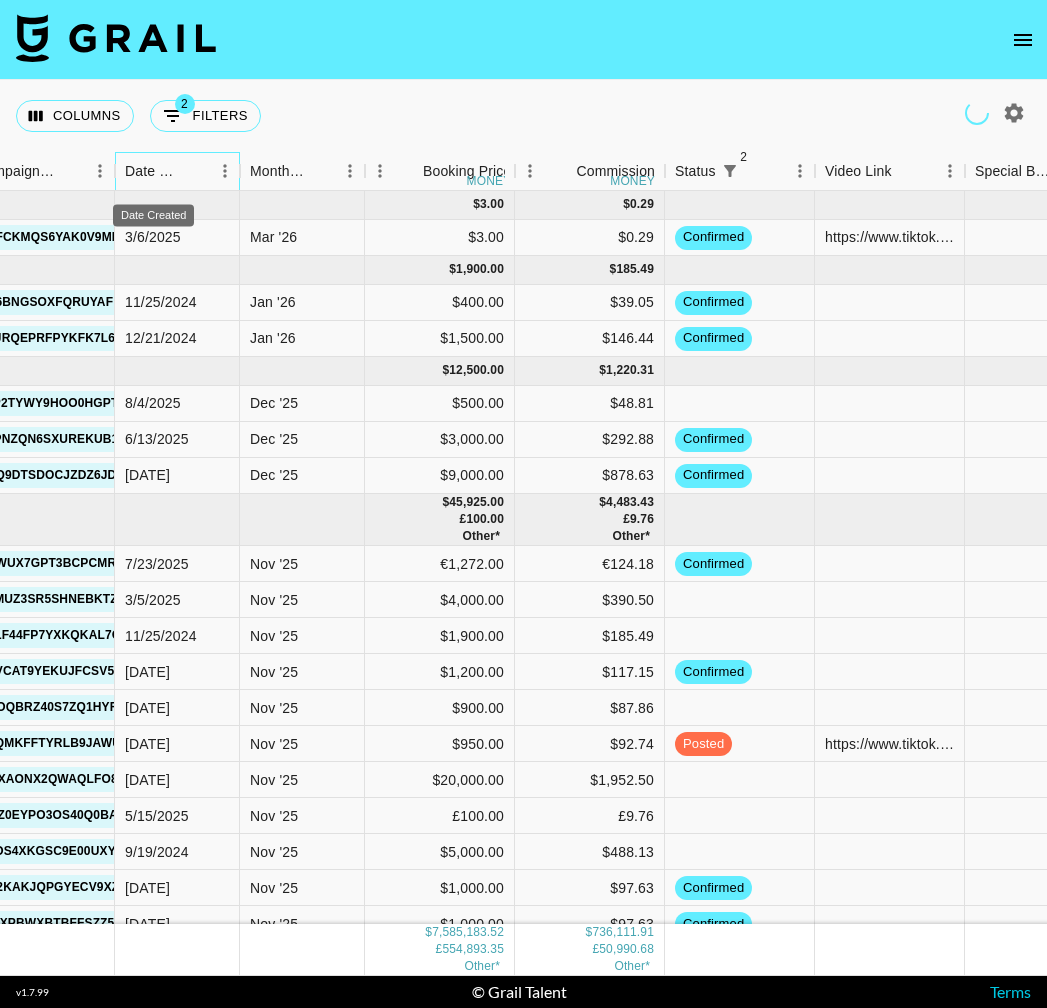 click on "Date Created" at bounding box center (153, 171) 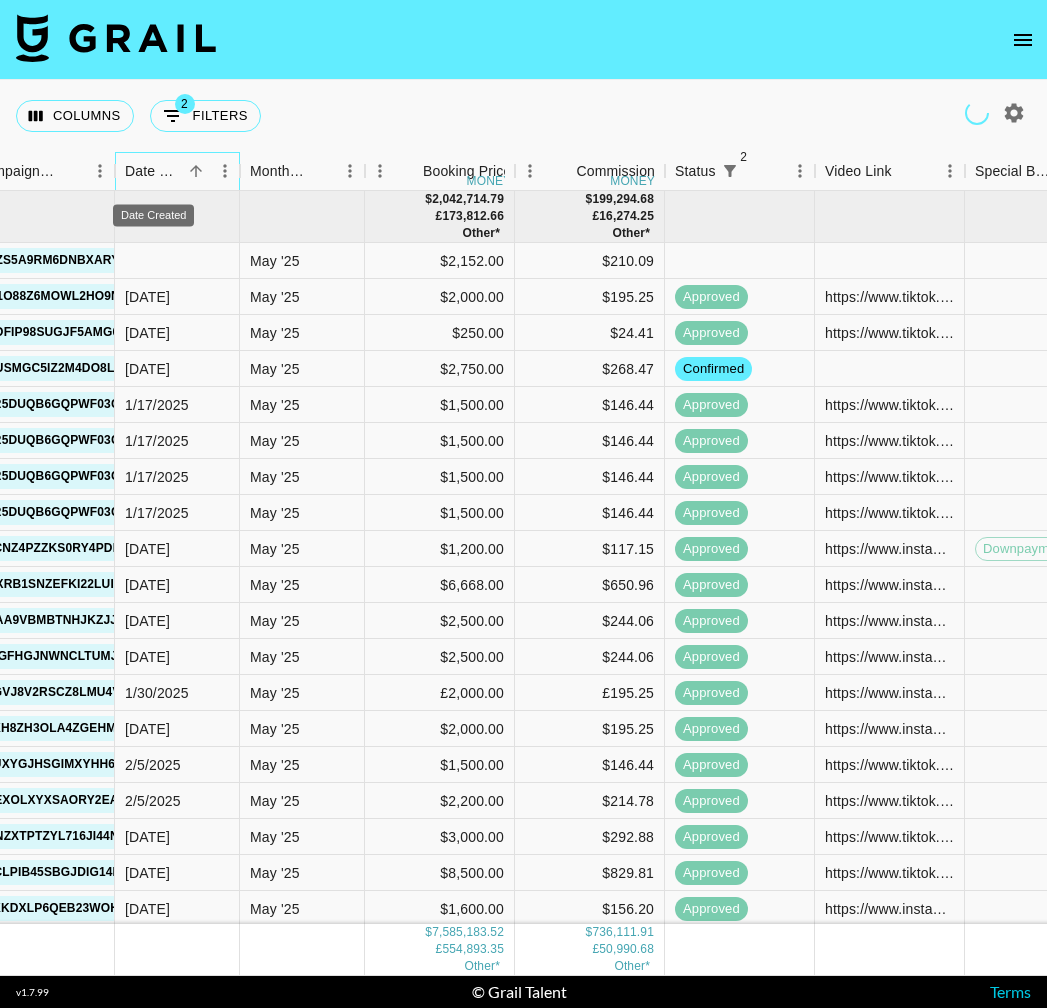 click on "Date Created" at bounding box center (153, 171) 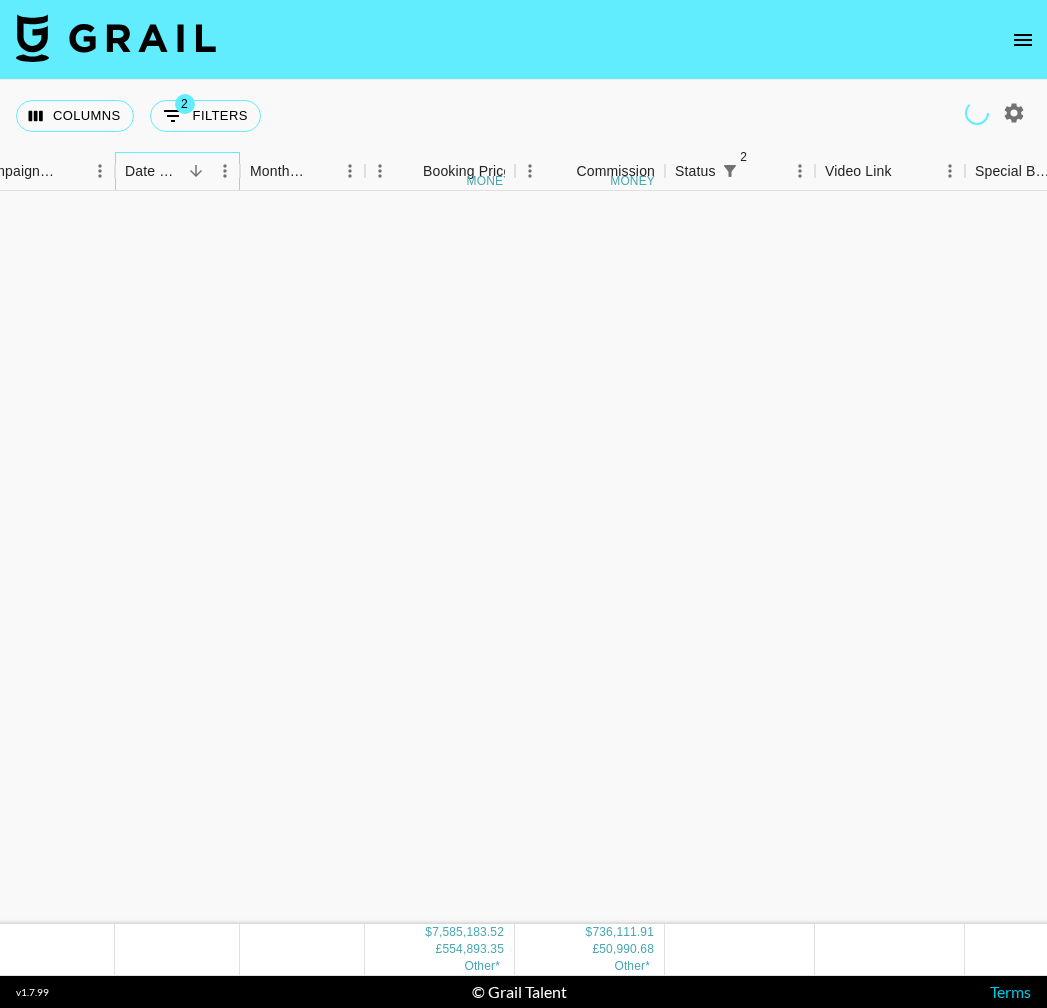 scroll, scrollTop: 4735, scrollLeft: 1000, axis: both 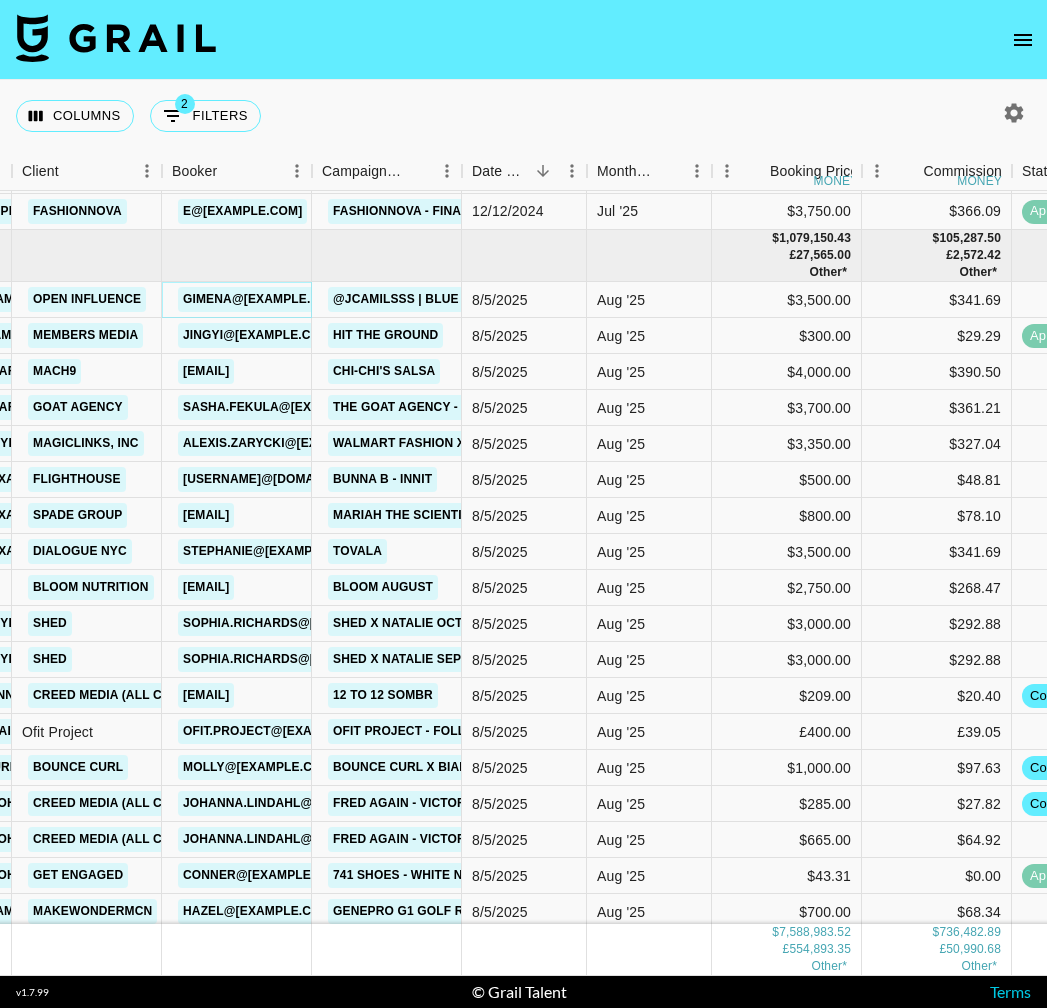 click on "[EMAIL]" at bounding box center [263, 299] 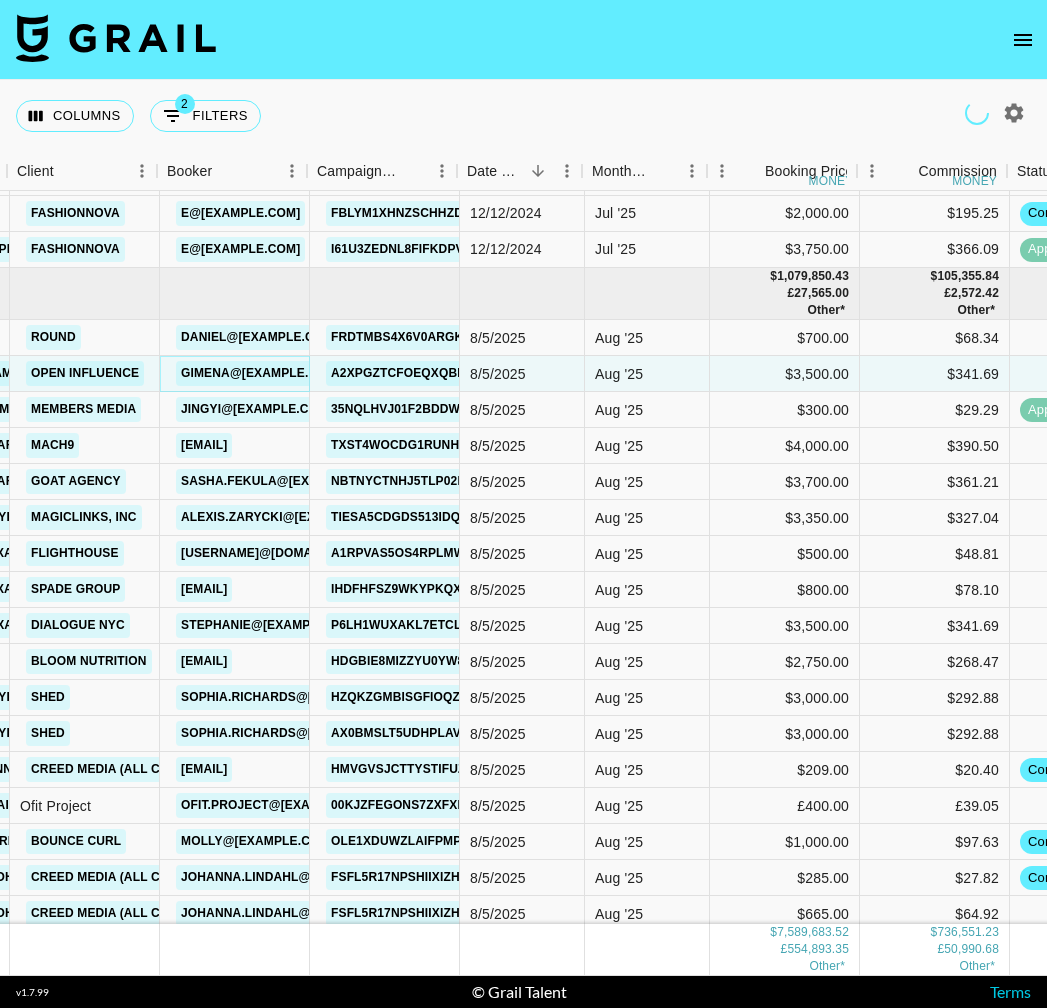 scroll, scrollTop: 188716, scrollLeft: 658, axis: both 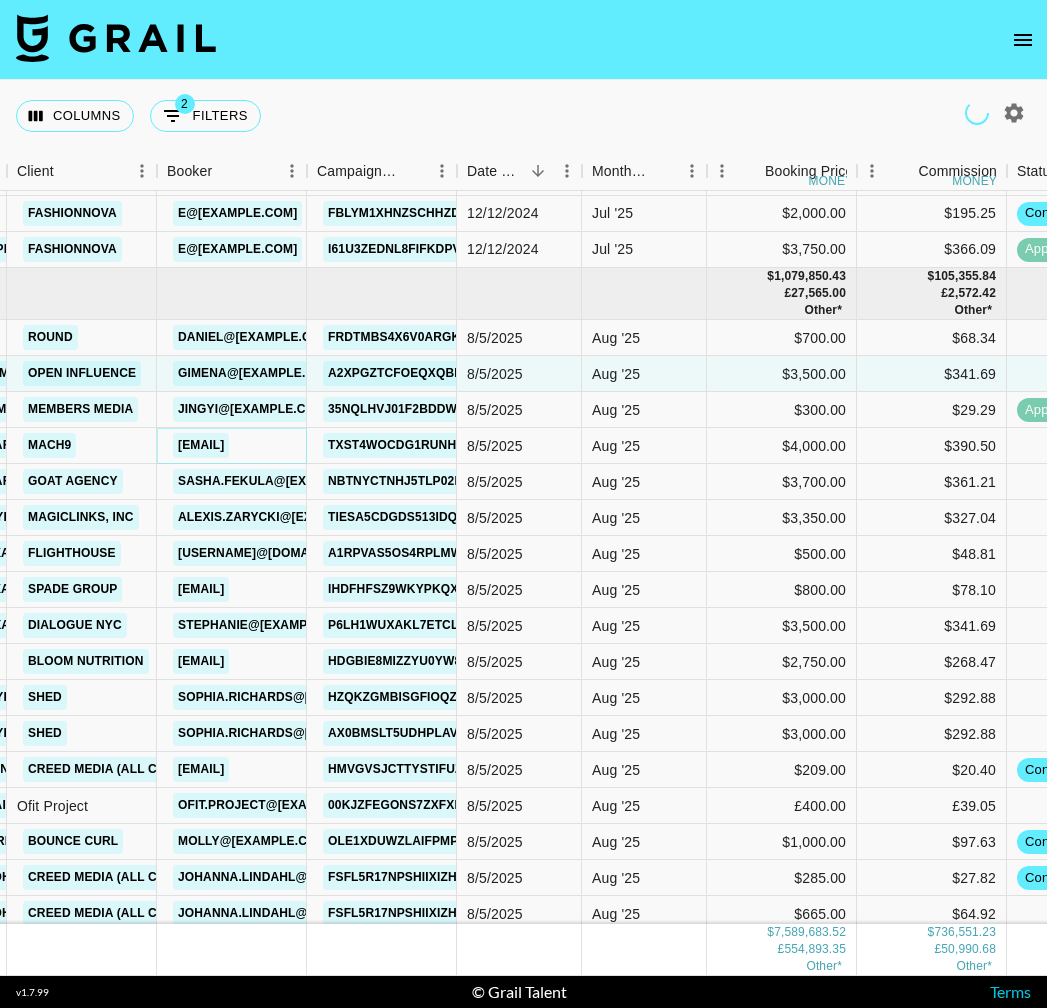 click on "[EMAIL]" at bounding box center [201, 445] 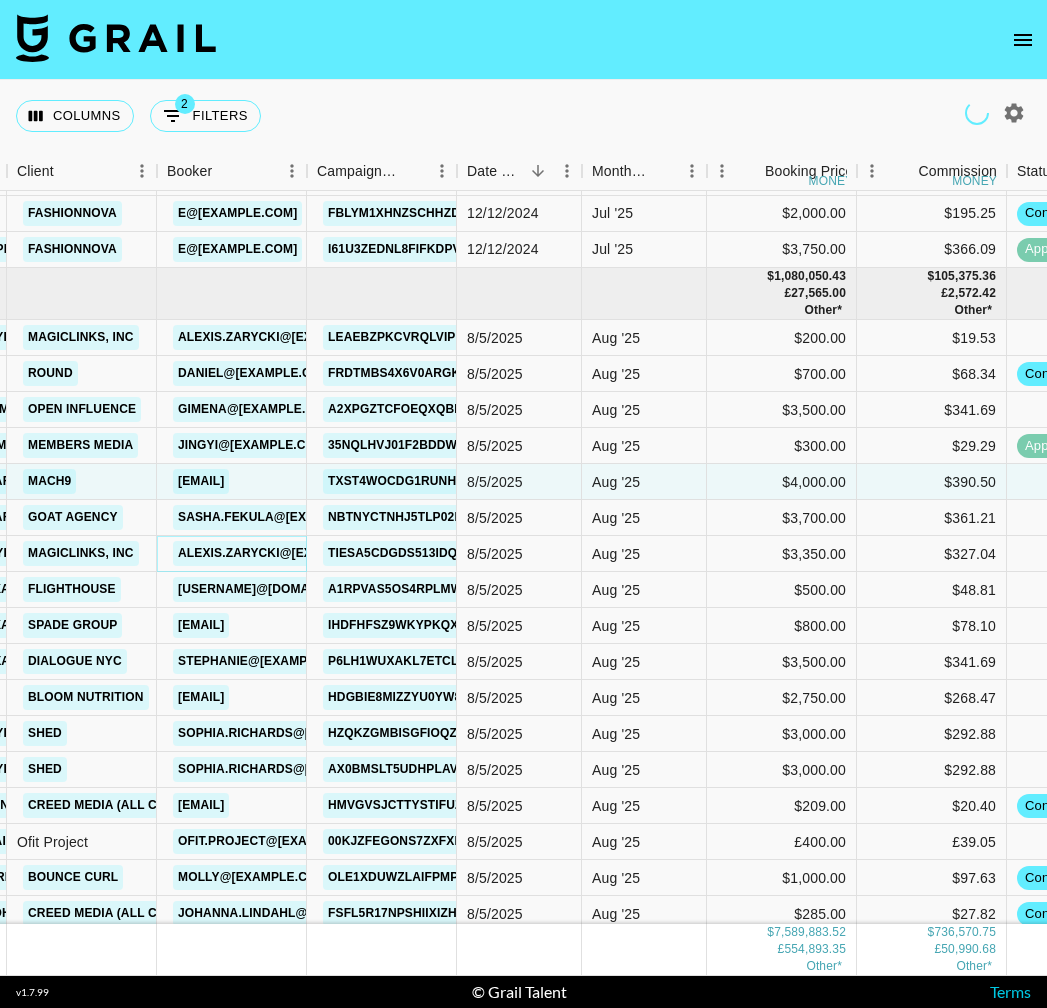 click on "alexis.zarycki@[example.com]" at bounding box center (284, 553) 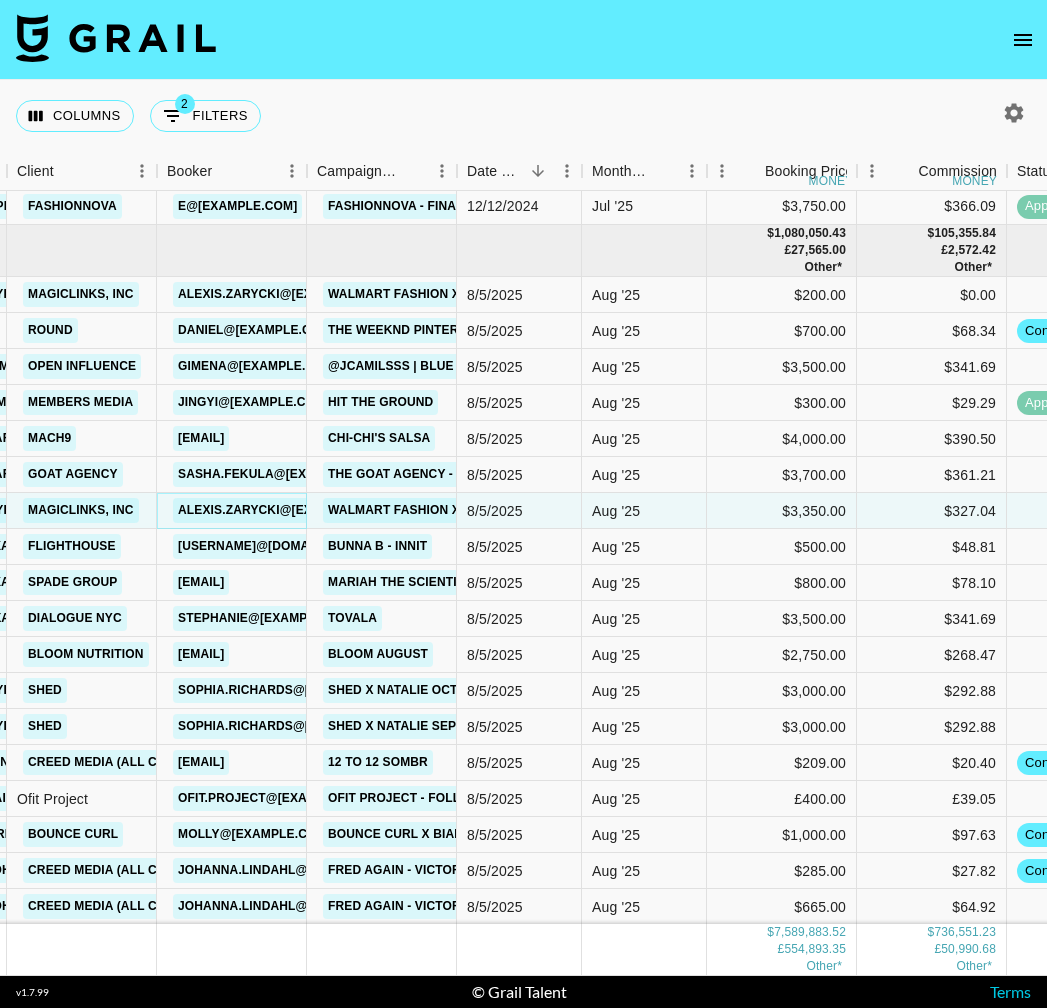 scroll, scrollTop: 188762, scrollLeft: 658, axis: both 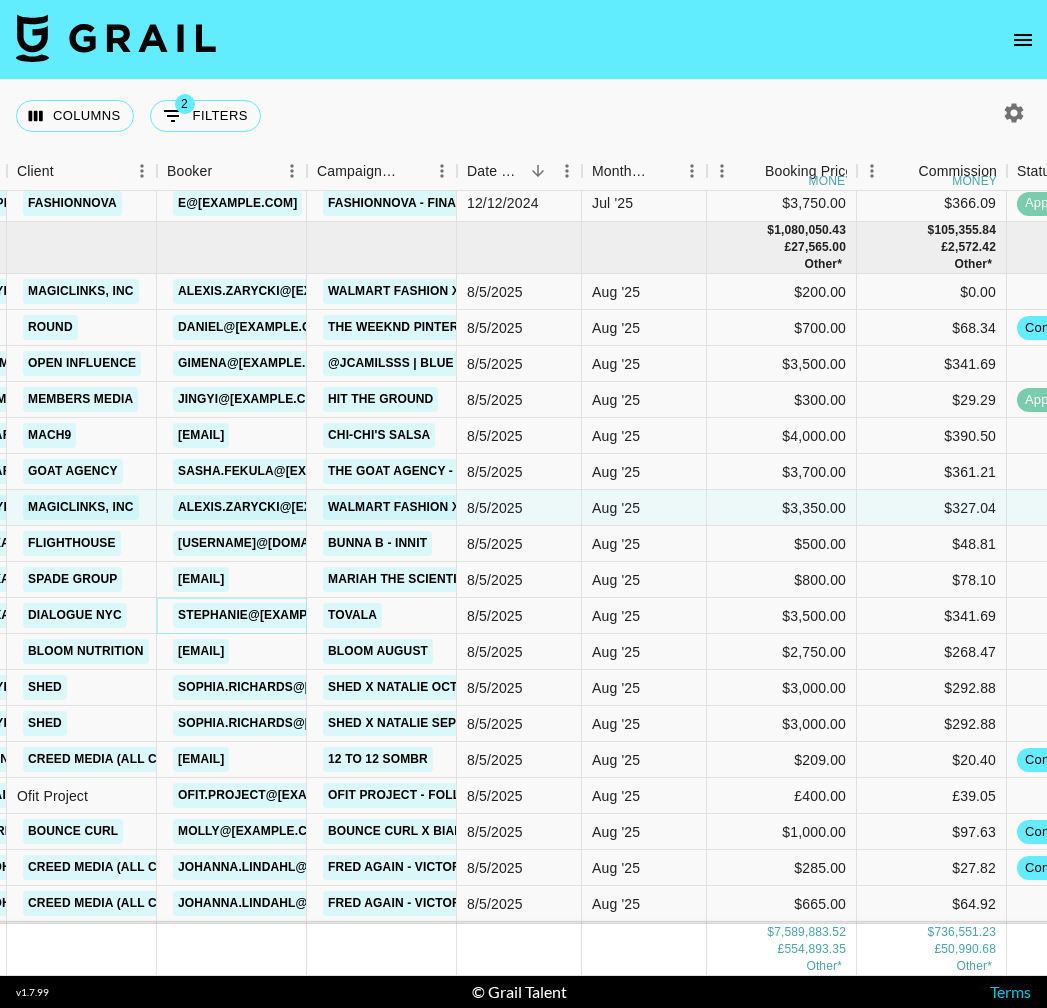 click on "[EMAIL]" at bounding box center (268, 615) 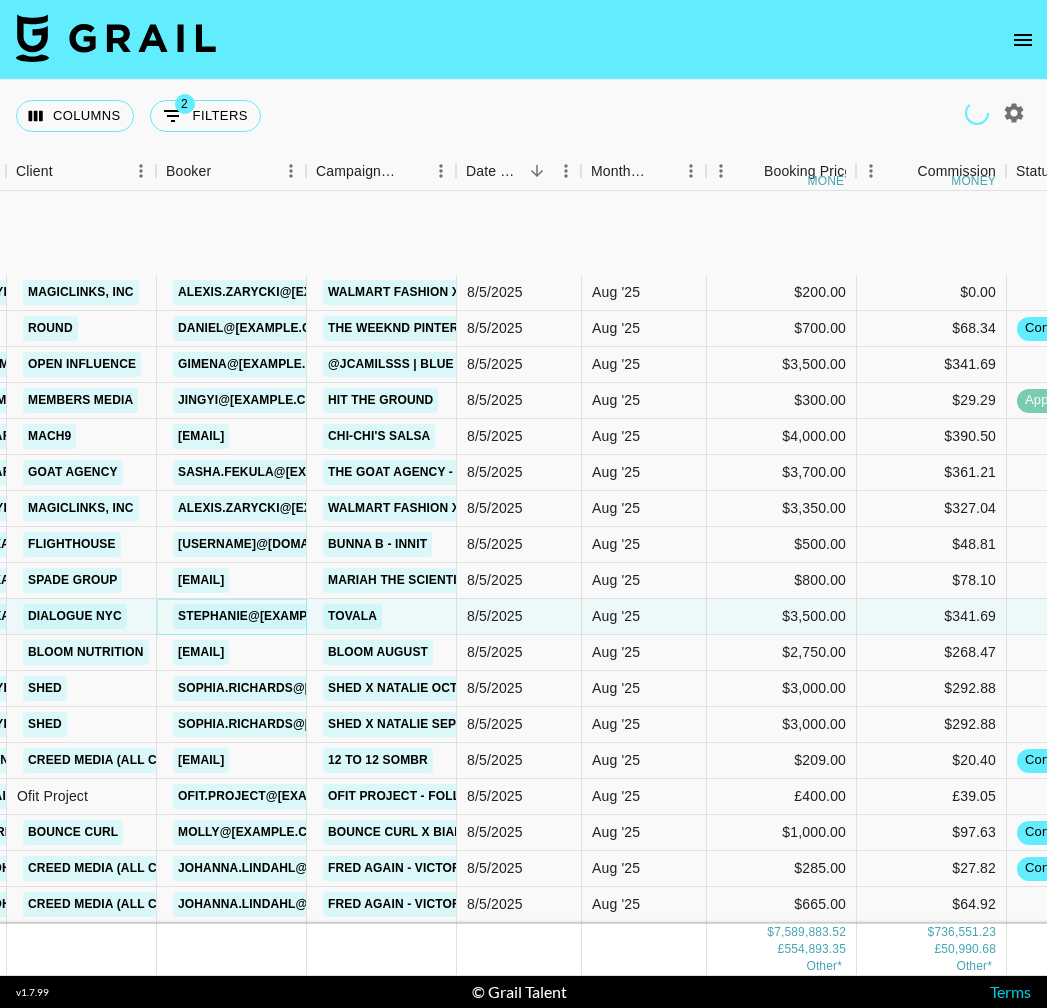 scroll, scrollTop: 188937, scrollLeft: 659, axis: both 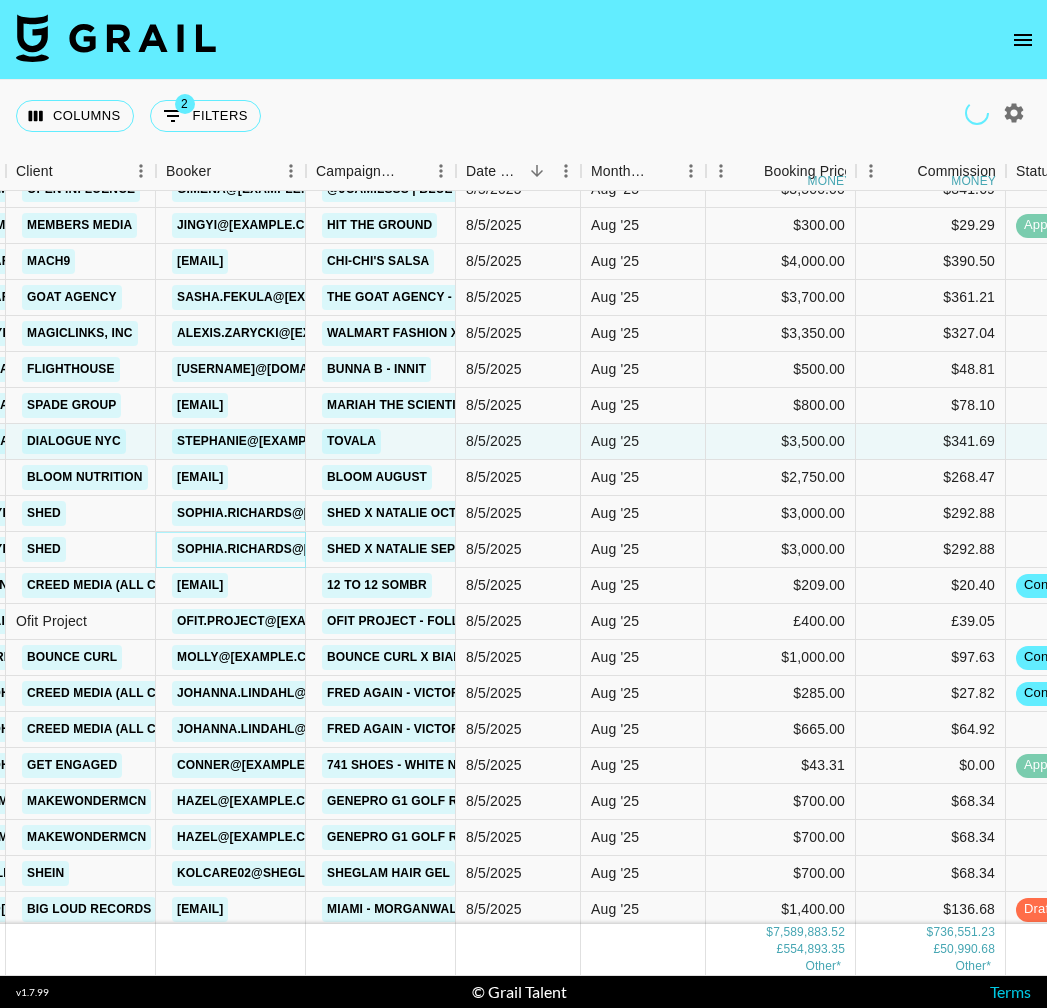click on "[USERNAME]@[DOMAIN].com" at bounding box center (290, 549) 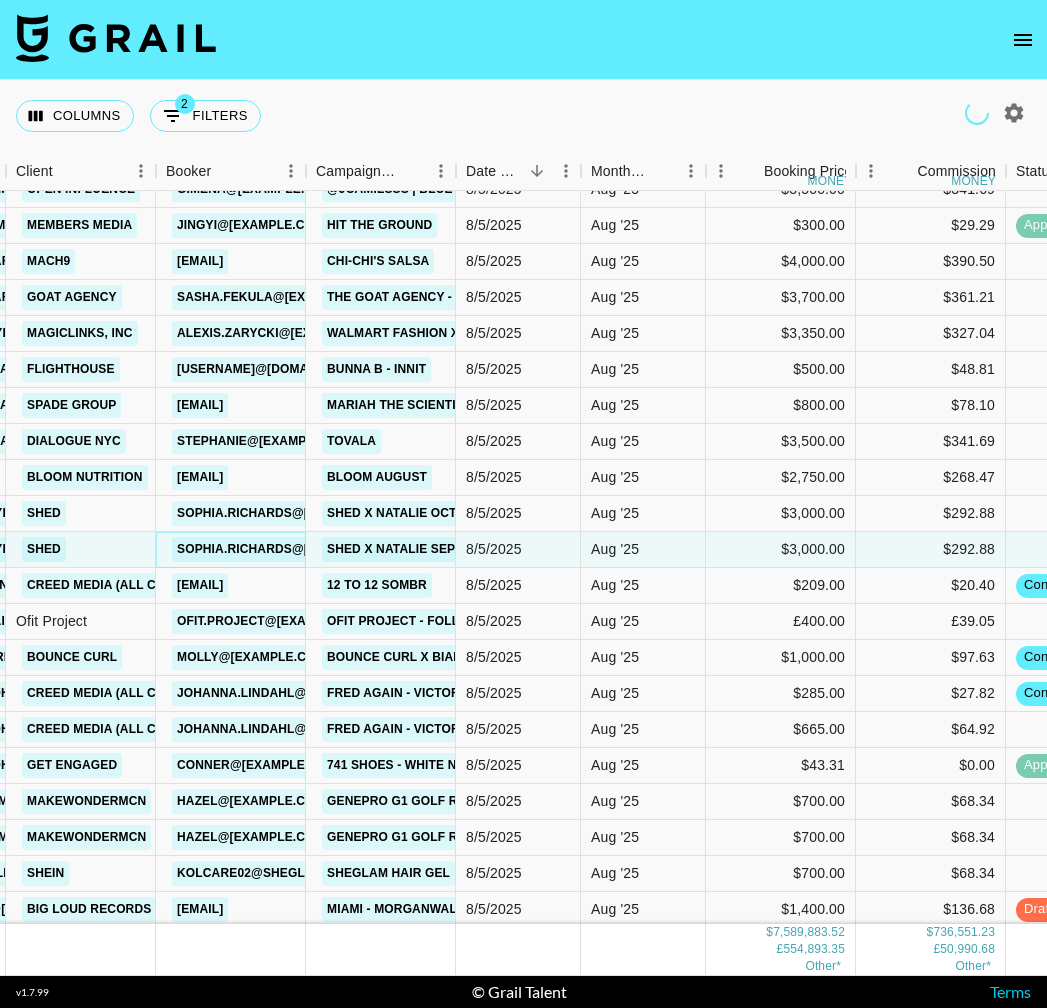 scroll, scrollTop: 188975, scrollLeft: 659, axis: both 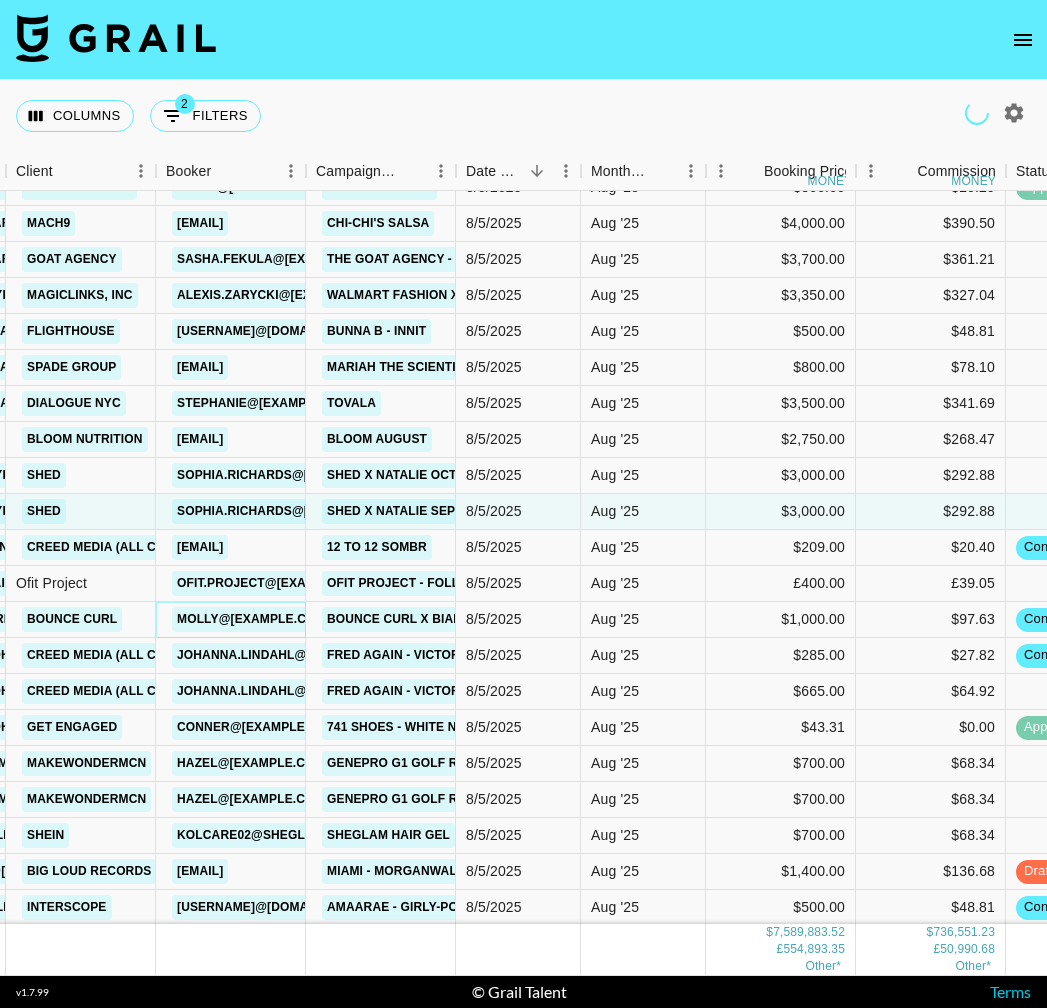 click on "[EMAIL]" at bounding box center (253, 619) 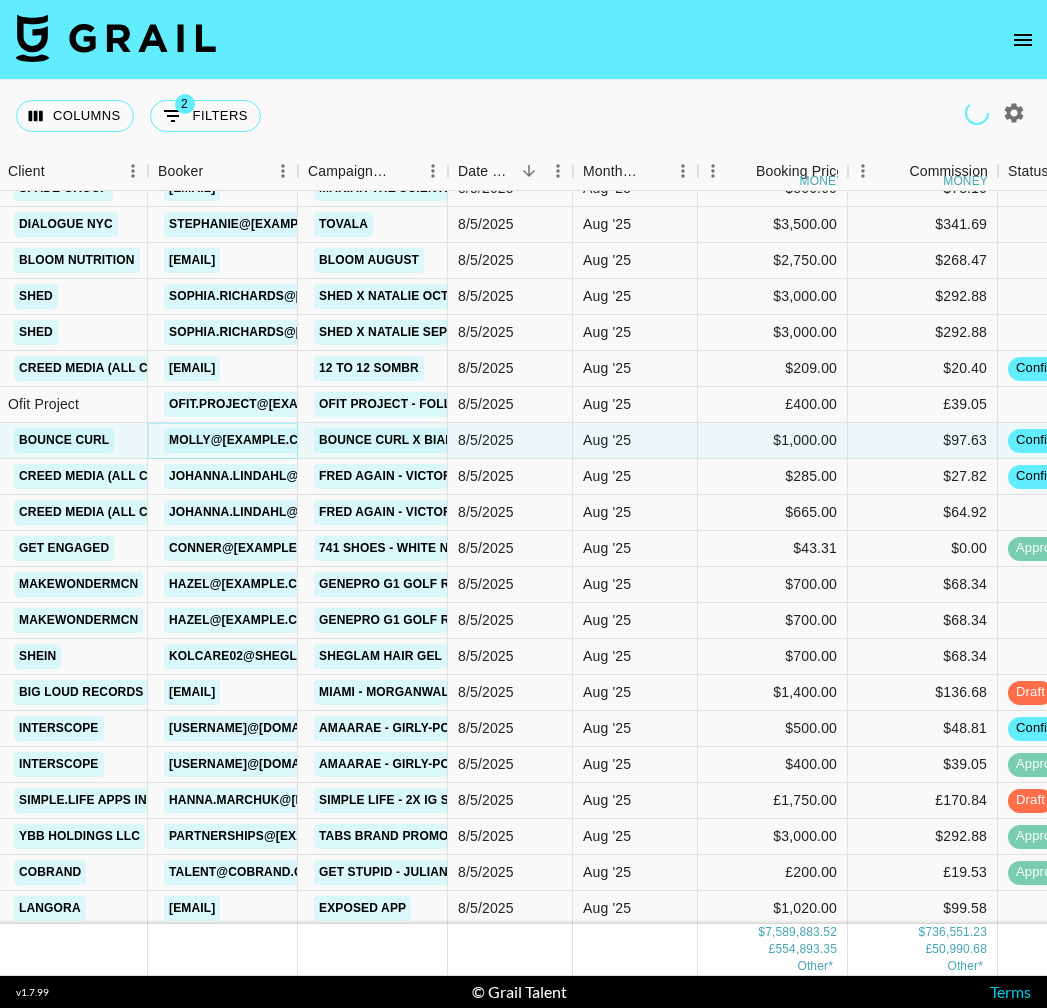 scroll, scrollTop: 189176, scrollLeft: 667, axis: both 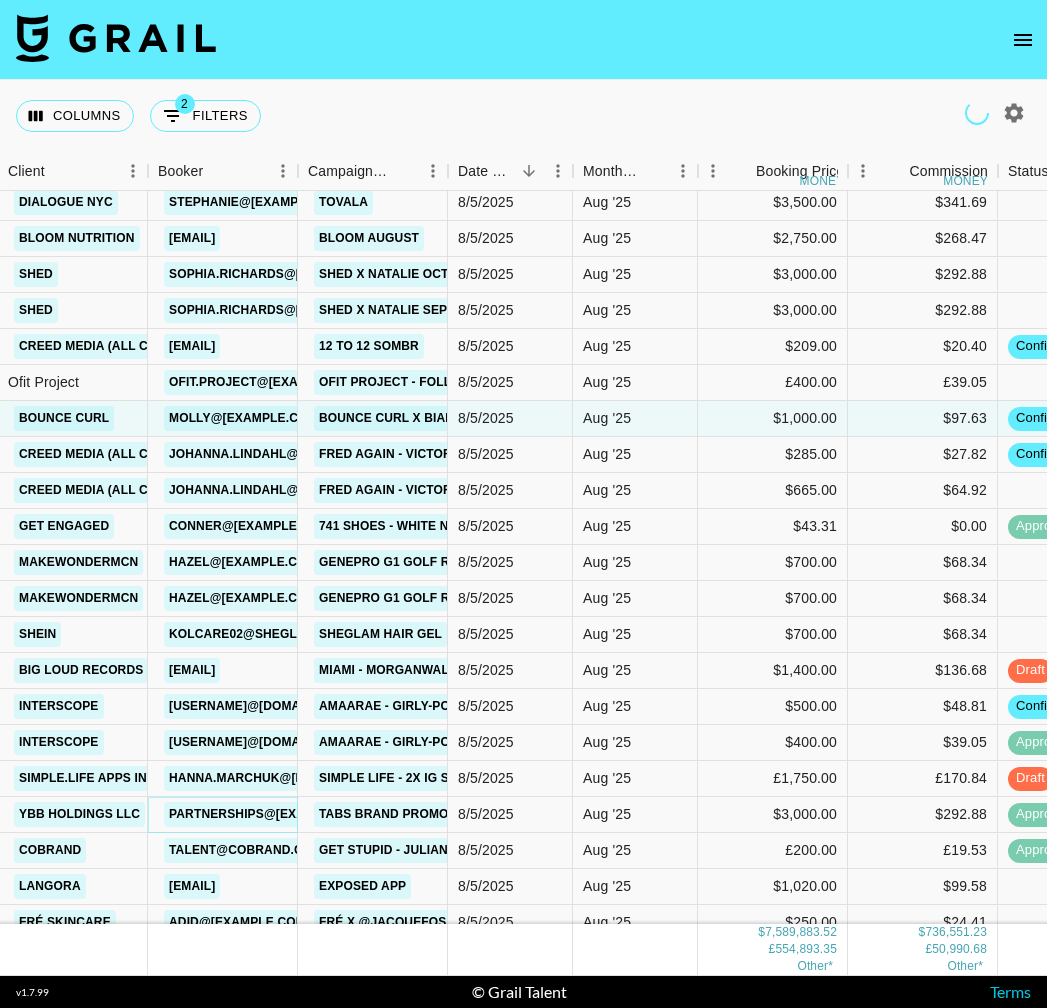 click on "[EMAIL]" at bounding box center [272, 814] 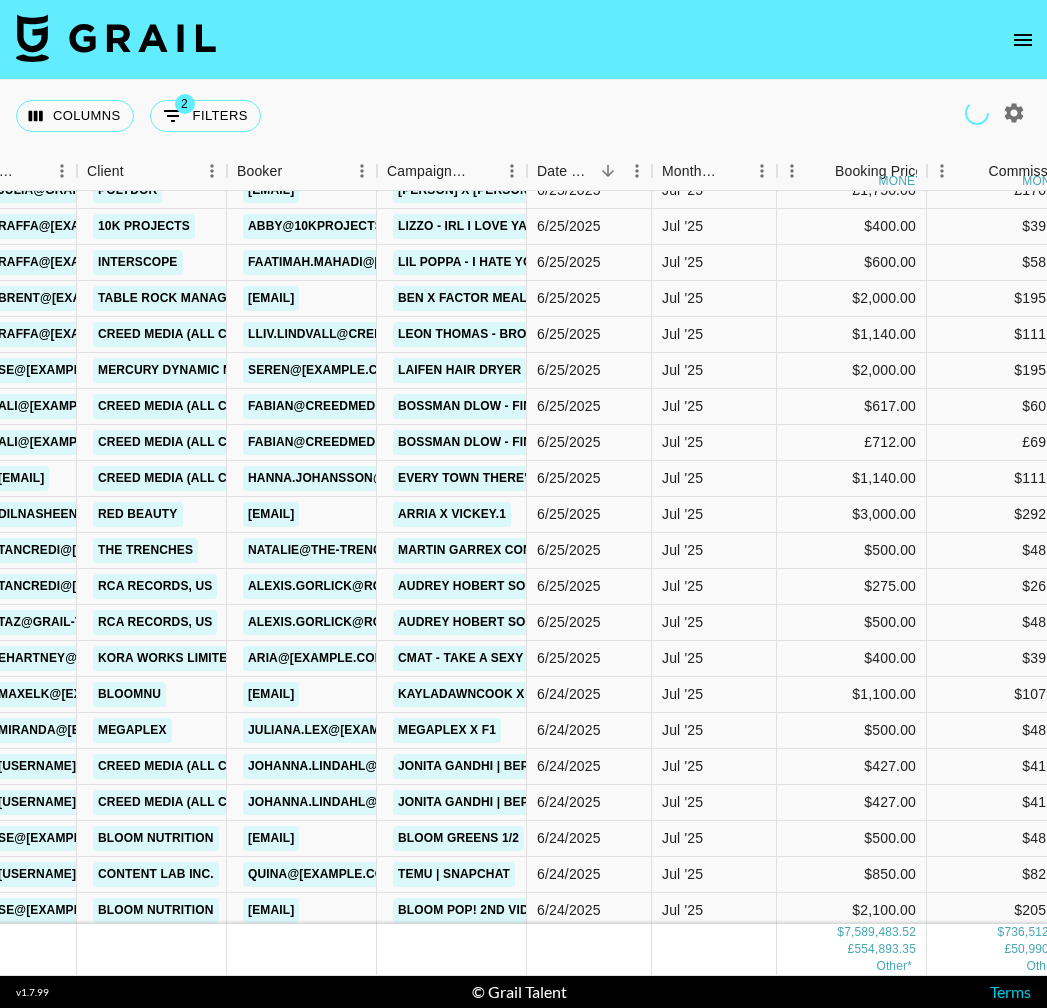 scroll, scrollTop: 180802, scrollLeft: 588, axis: both 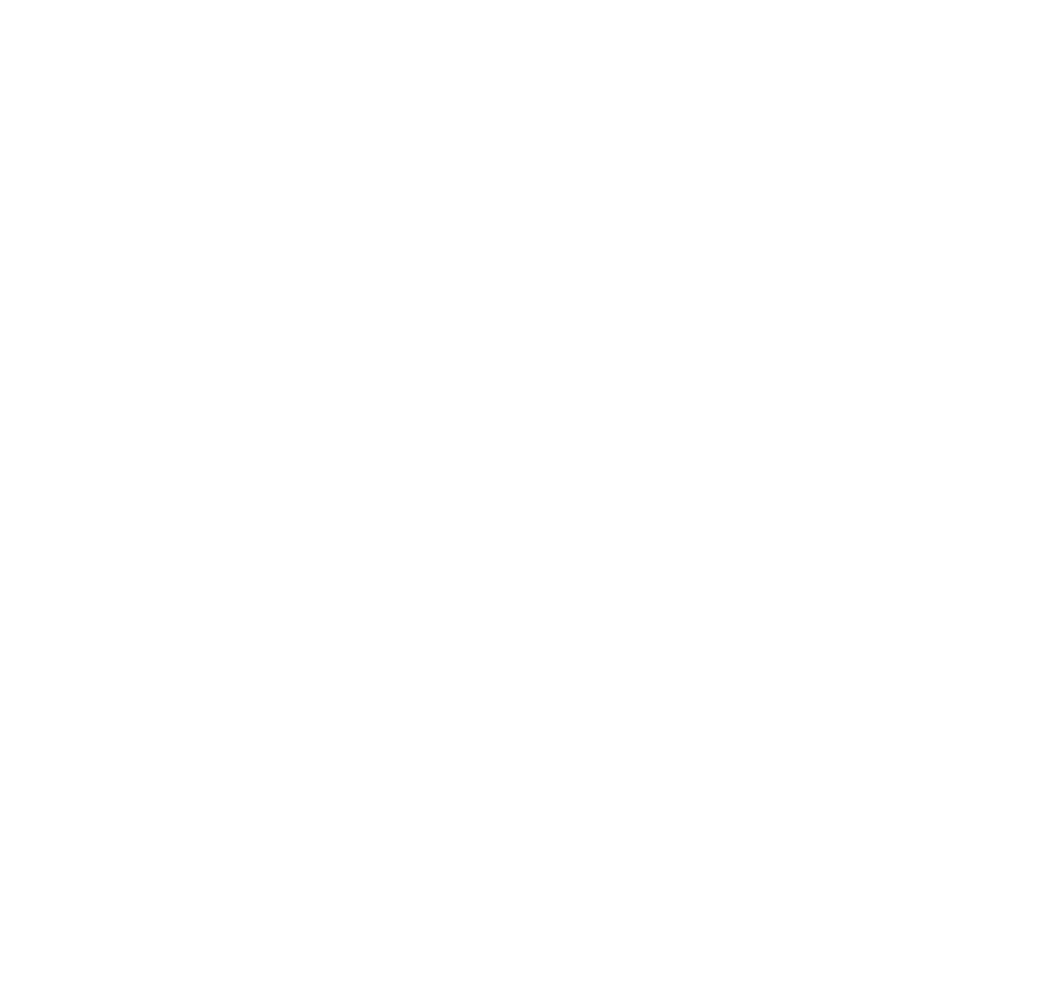 select on "Brand" 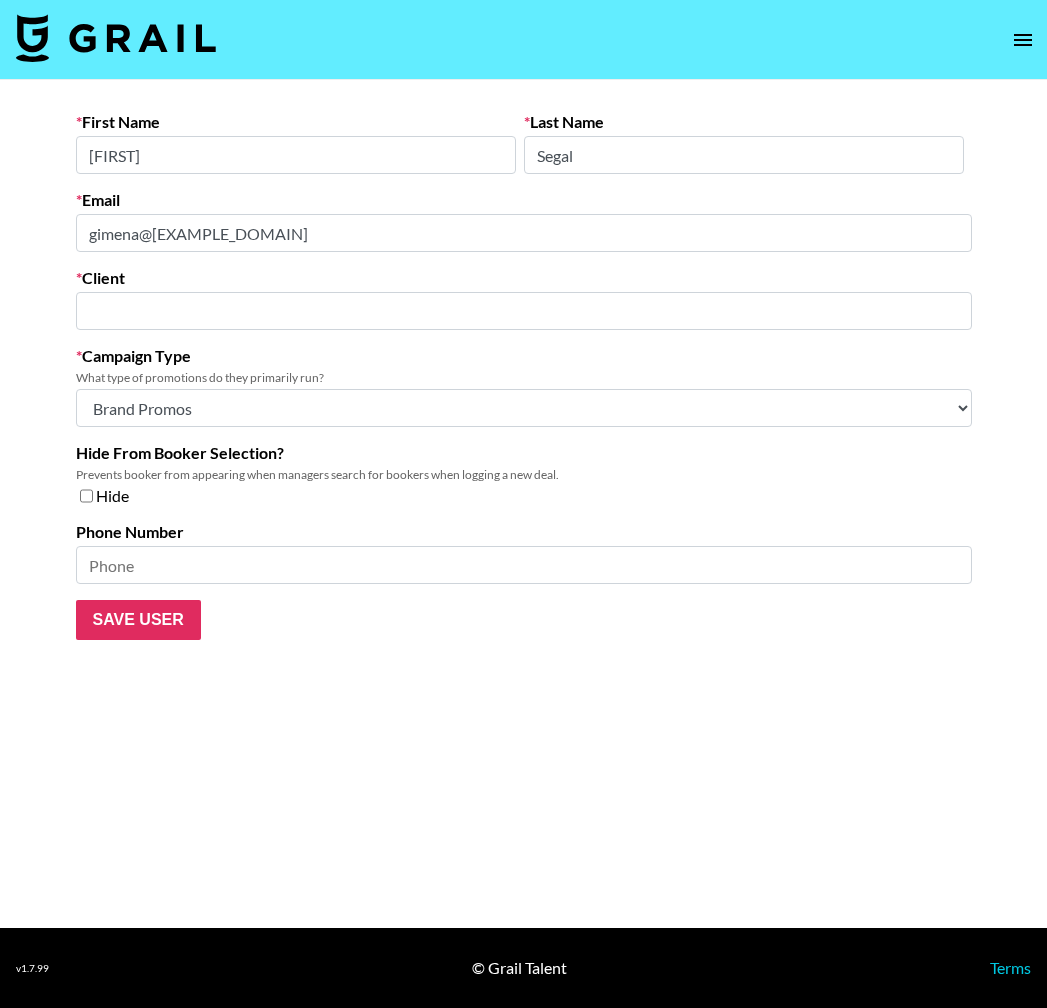 type on "Open Influence" 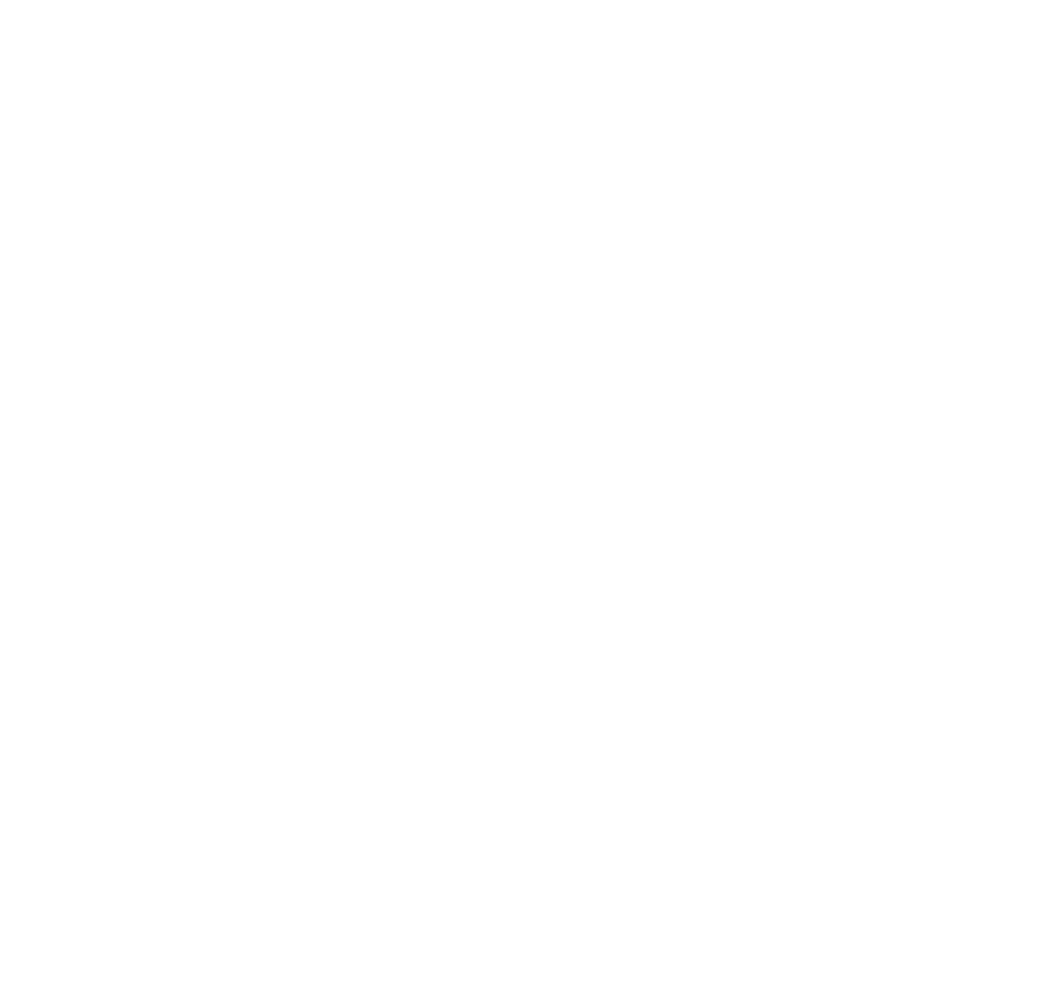 select on "Brand" 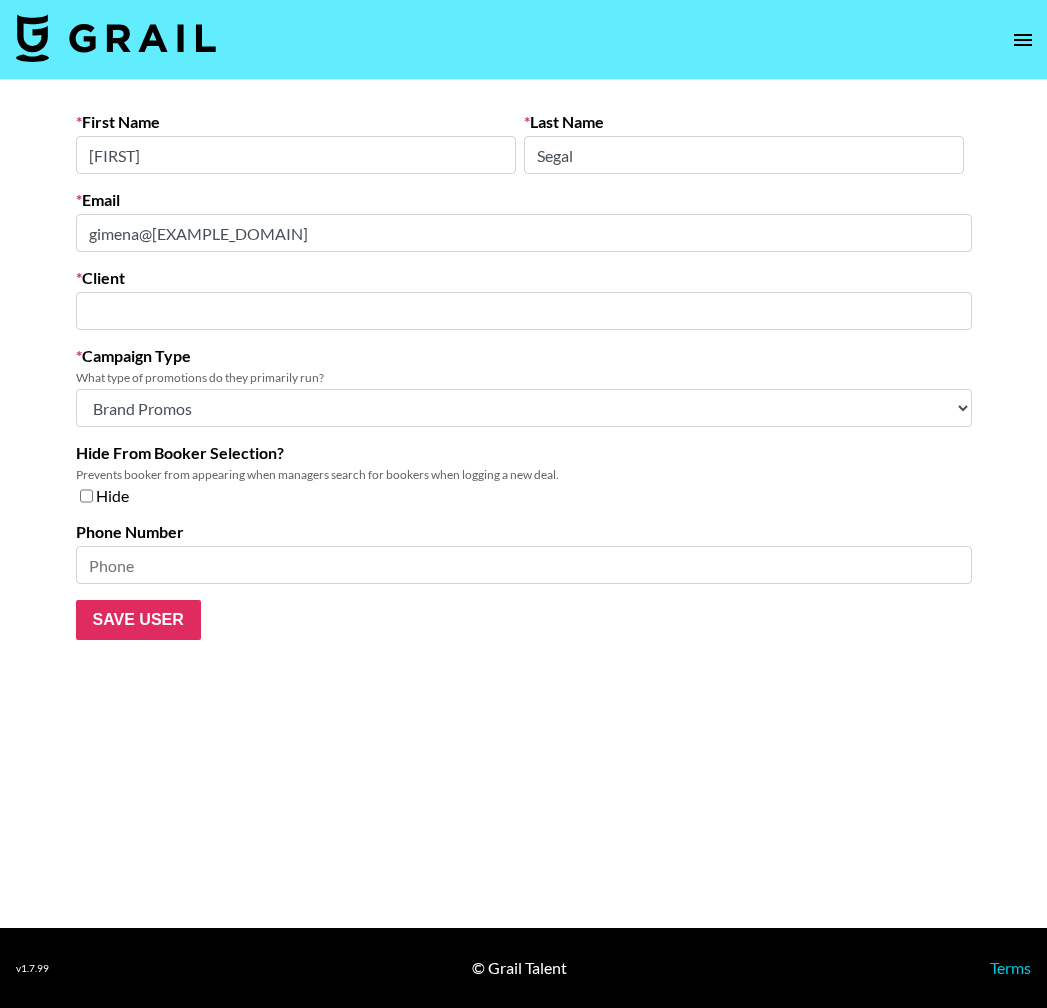 type on "Open Influence" 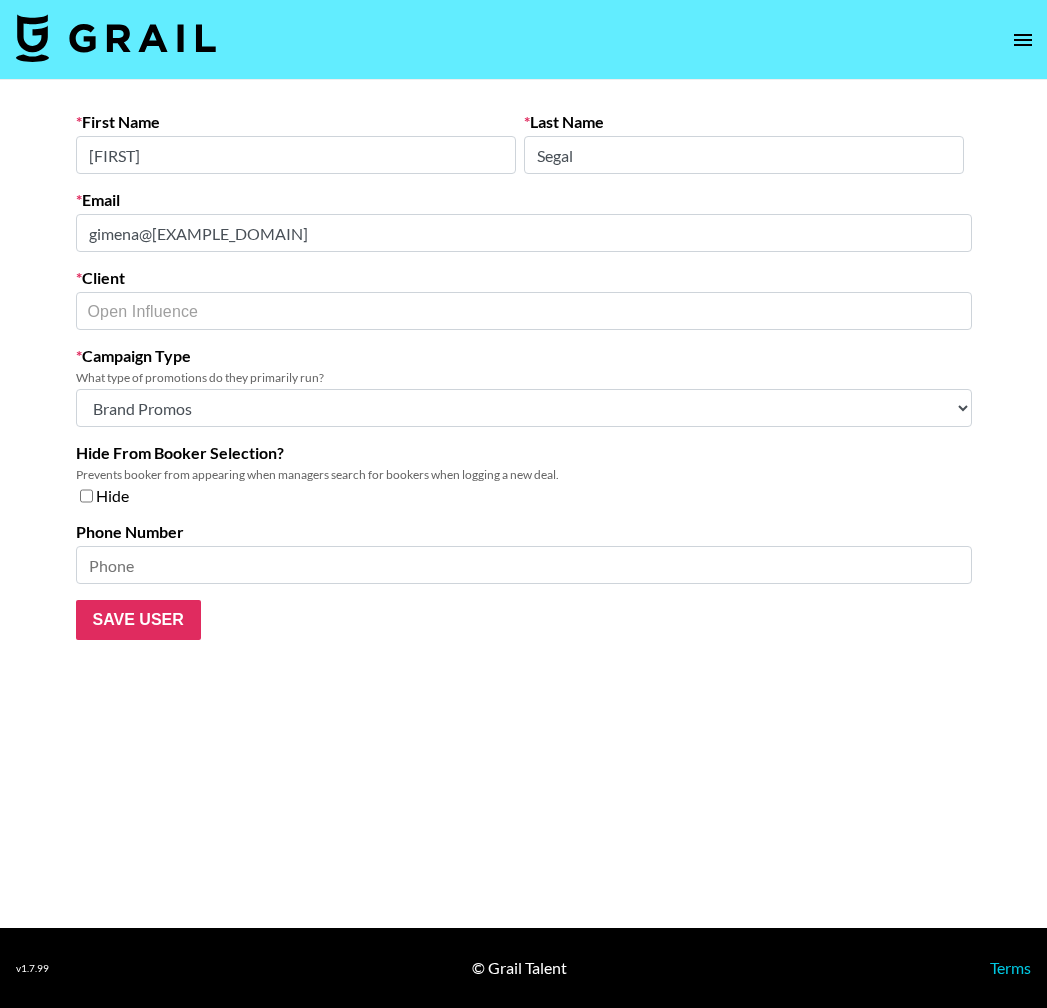 scroll, scrollTop: 0, scrollLeft: 0, axis: both 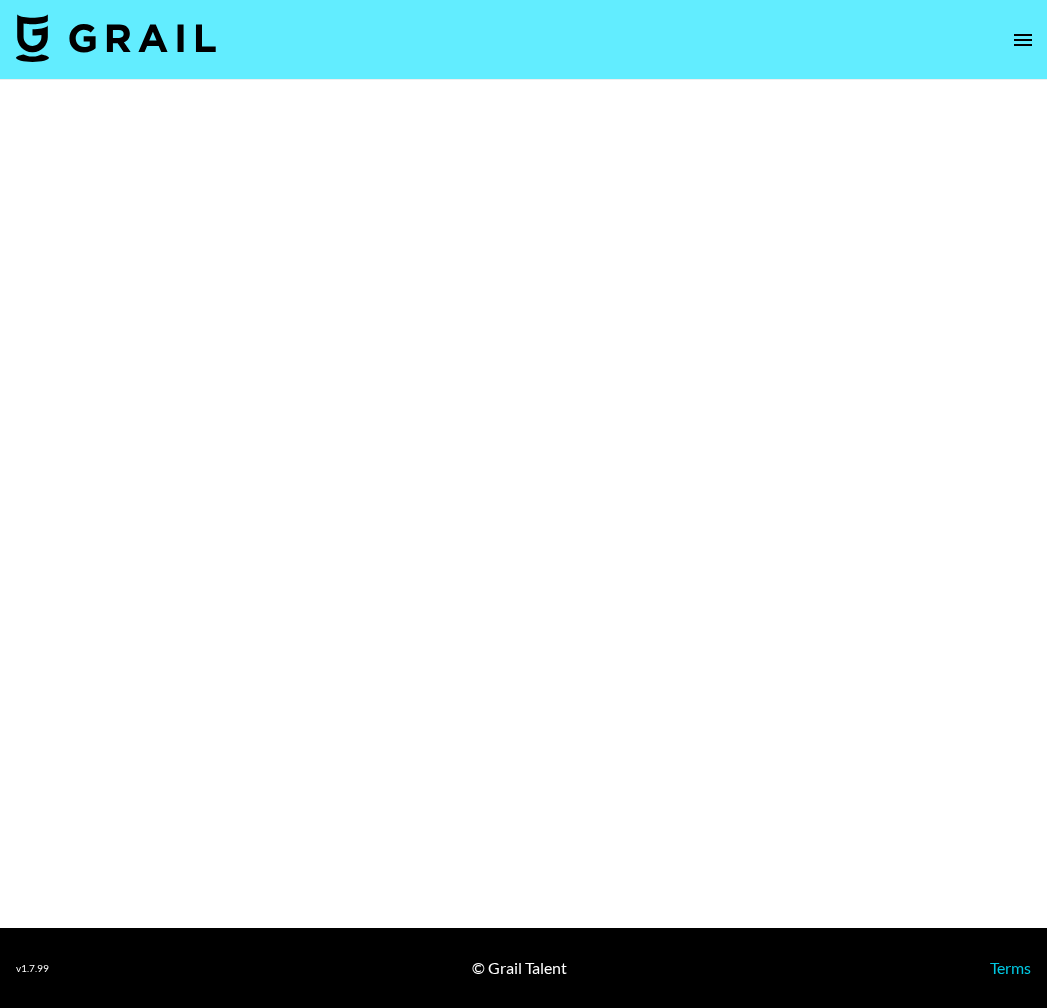 select on "Brand" 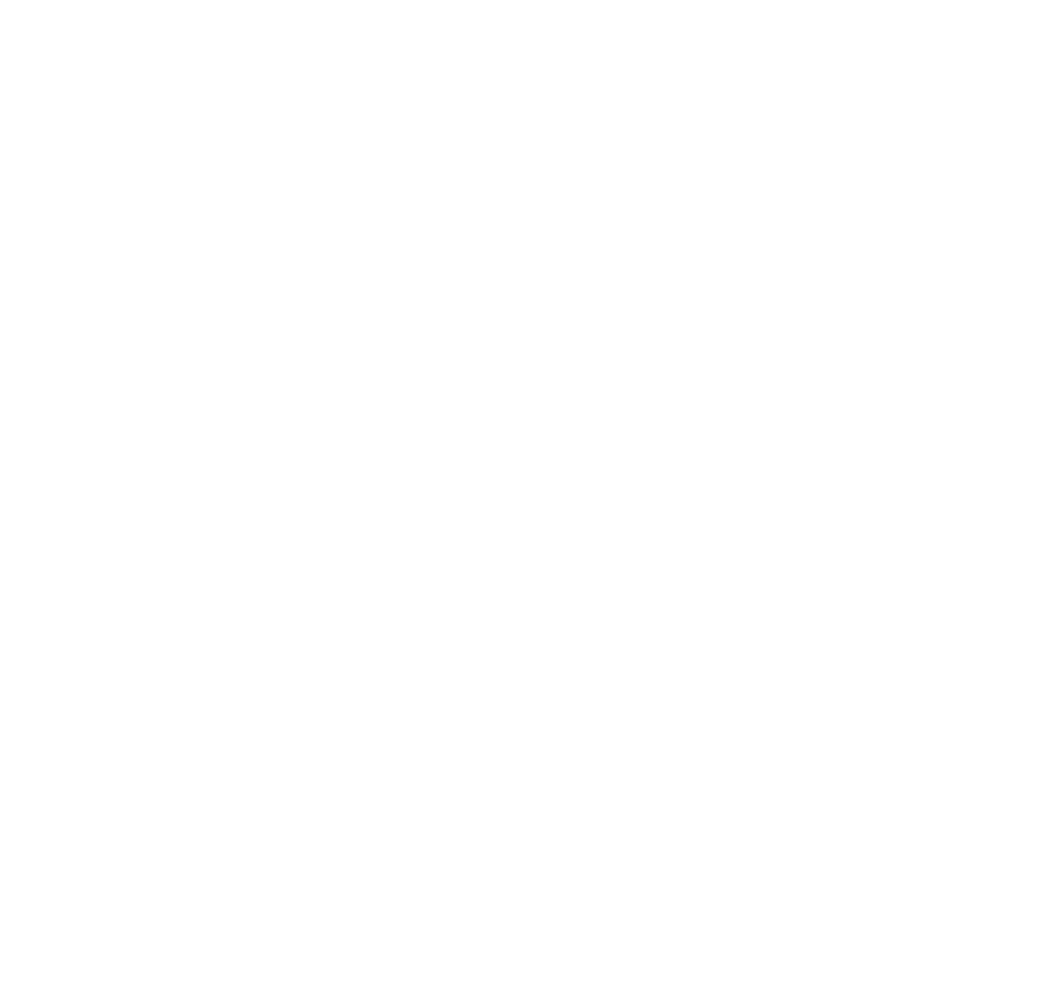scroll, scrollTop: 0, scrollLeft: 0, axis: both 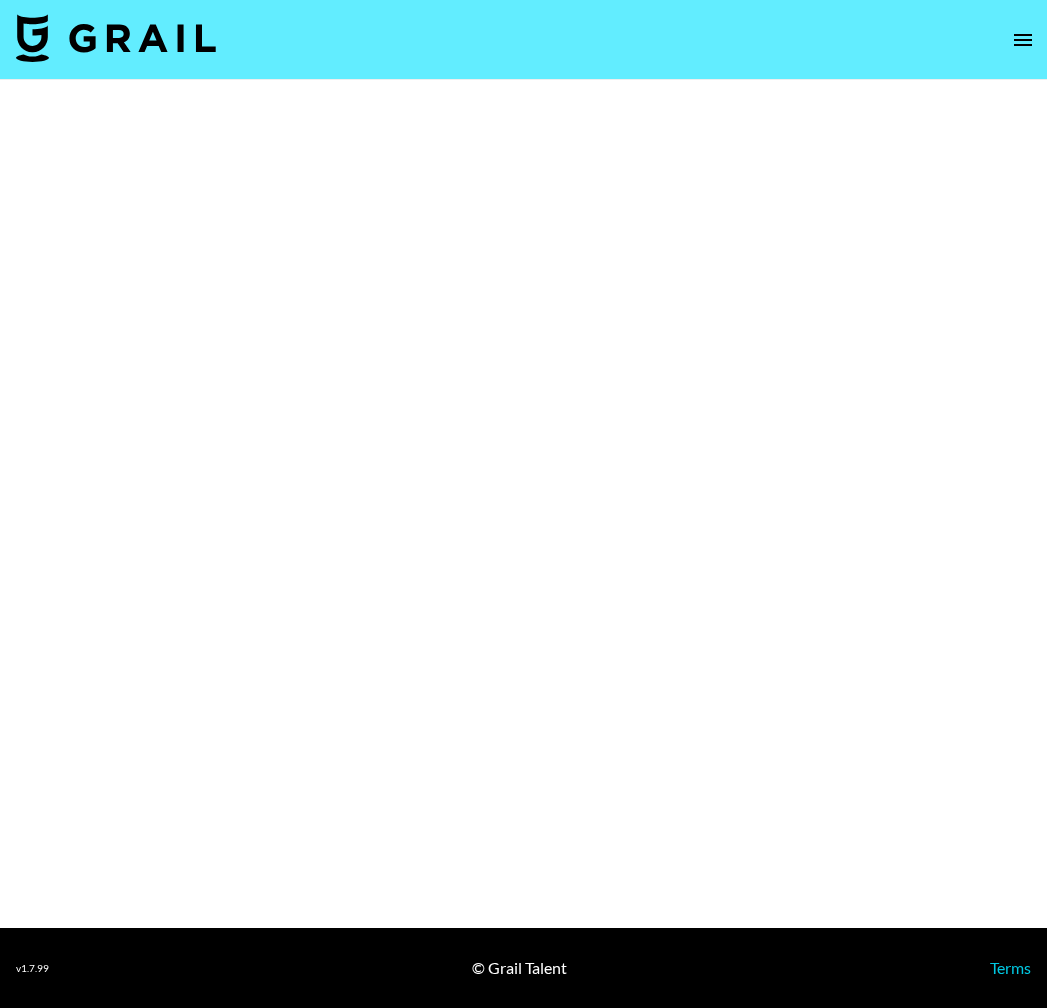 select on "Brand" 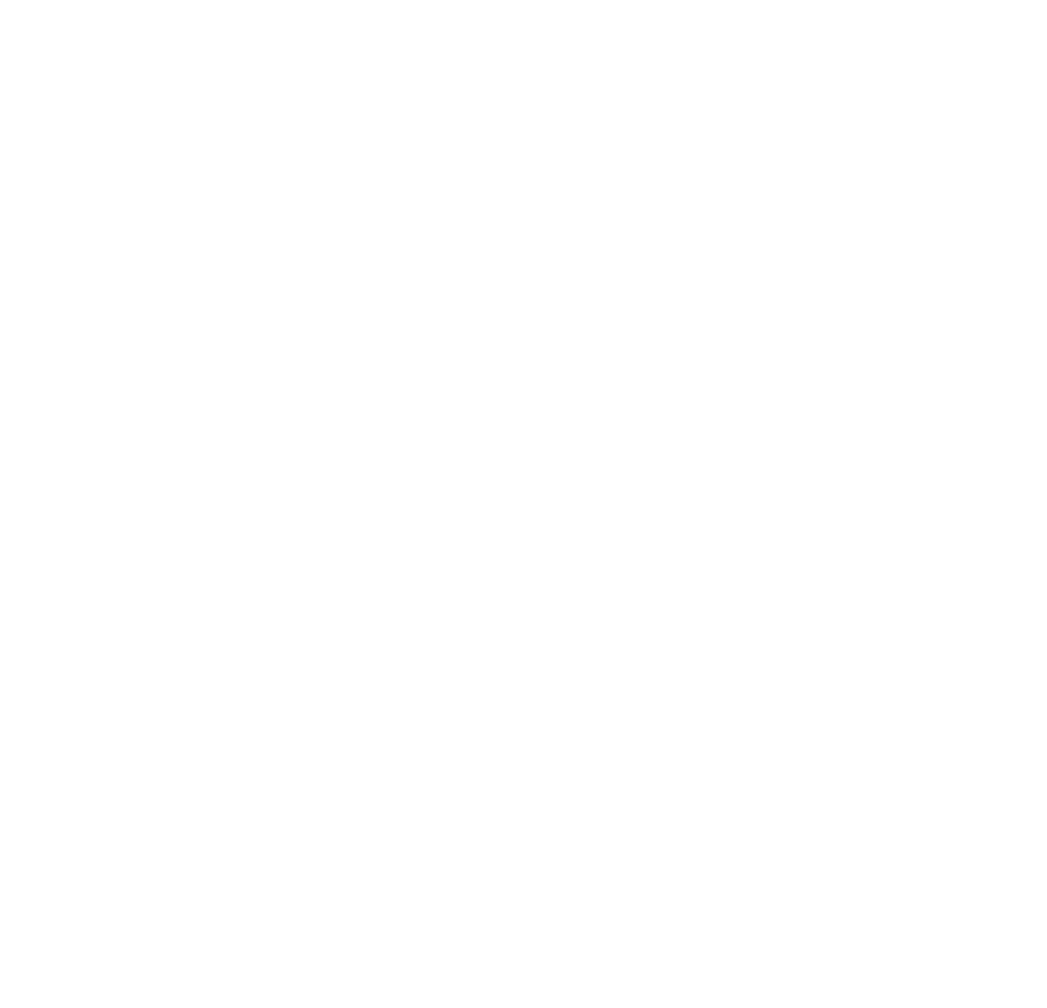 scroll, scrollTop: 0, scrollLeft: 0, axis: both 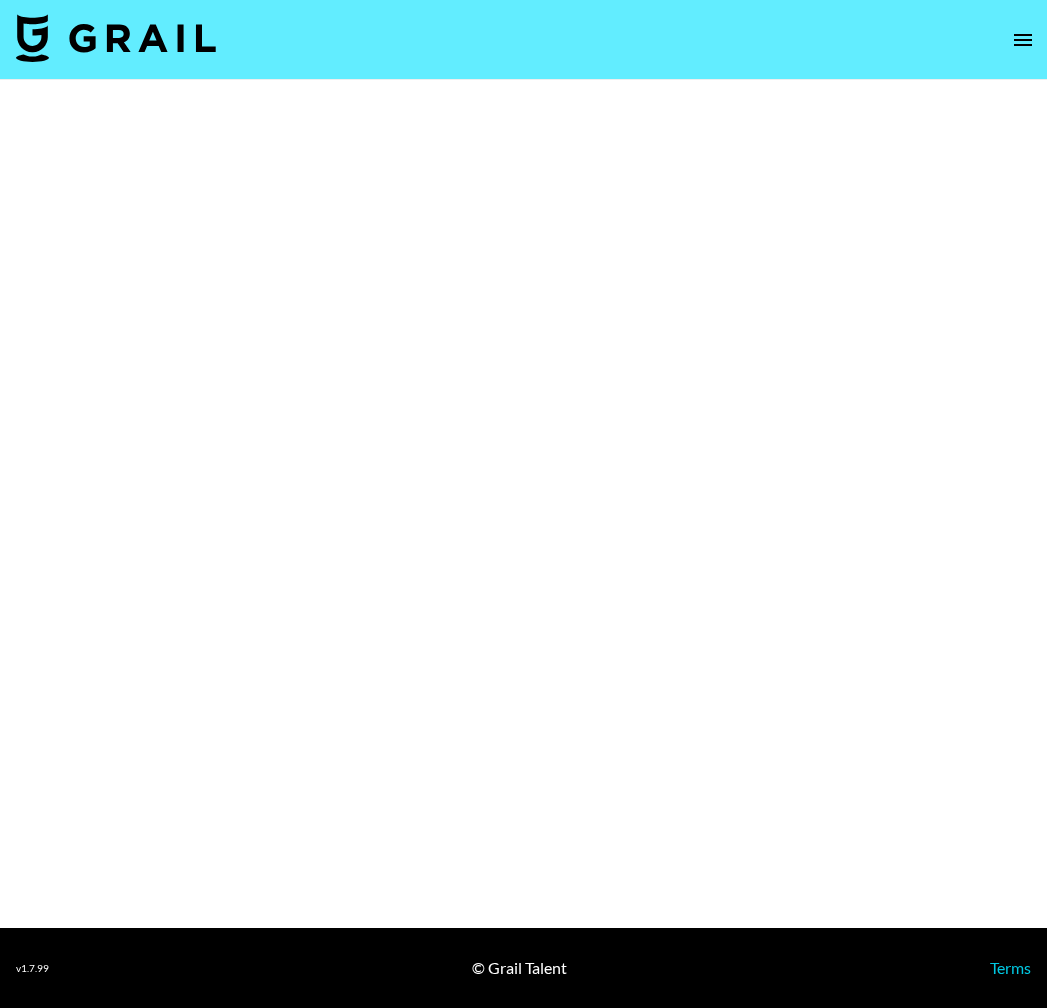 select on "Brand" 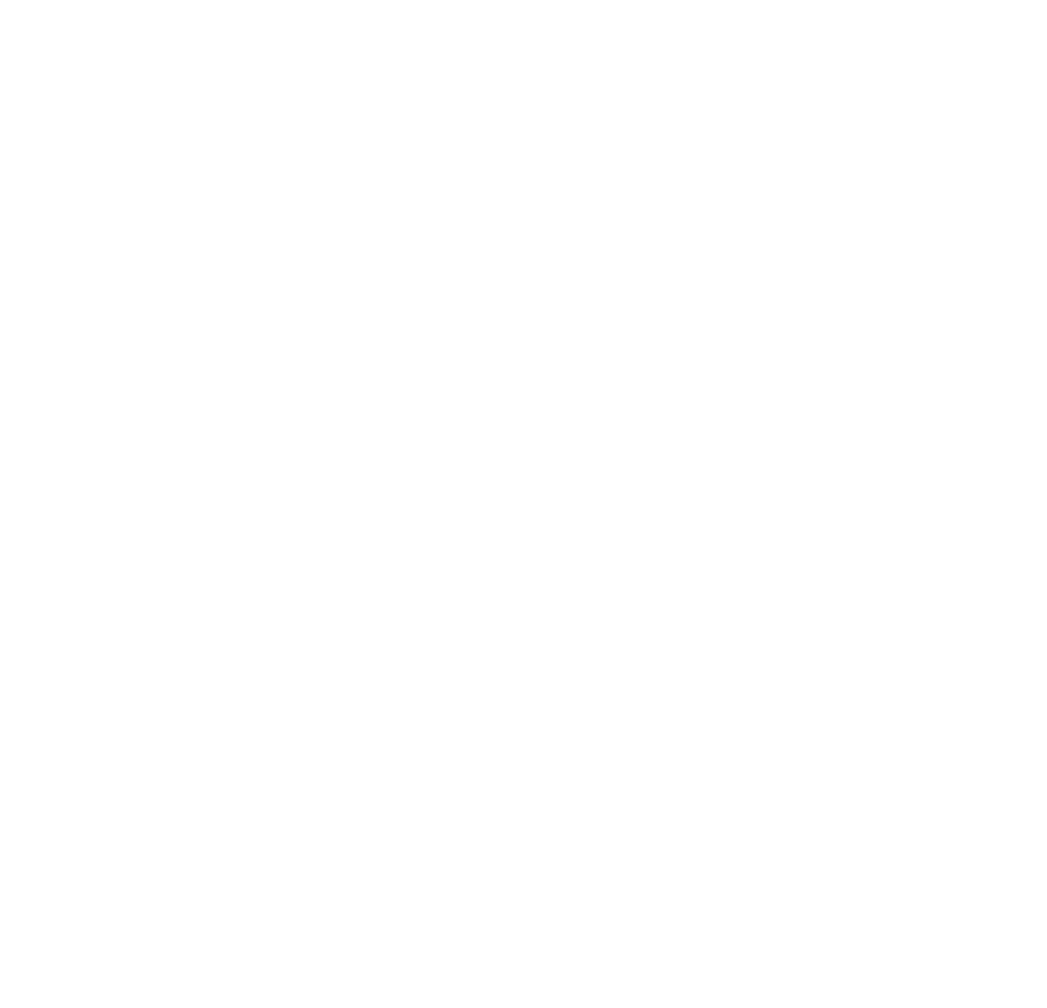 scroll, scrollTop: 0, scrollLeft: 0, axis: both 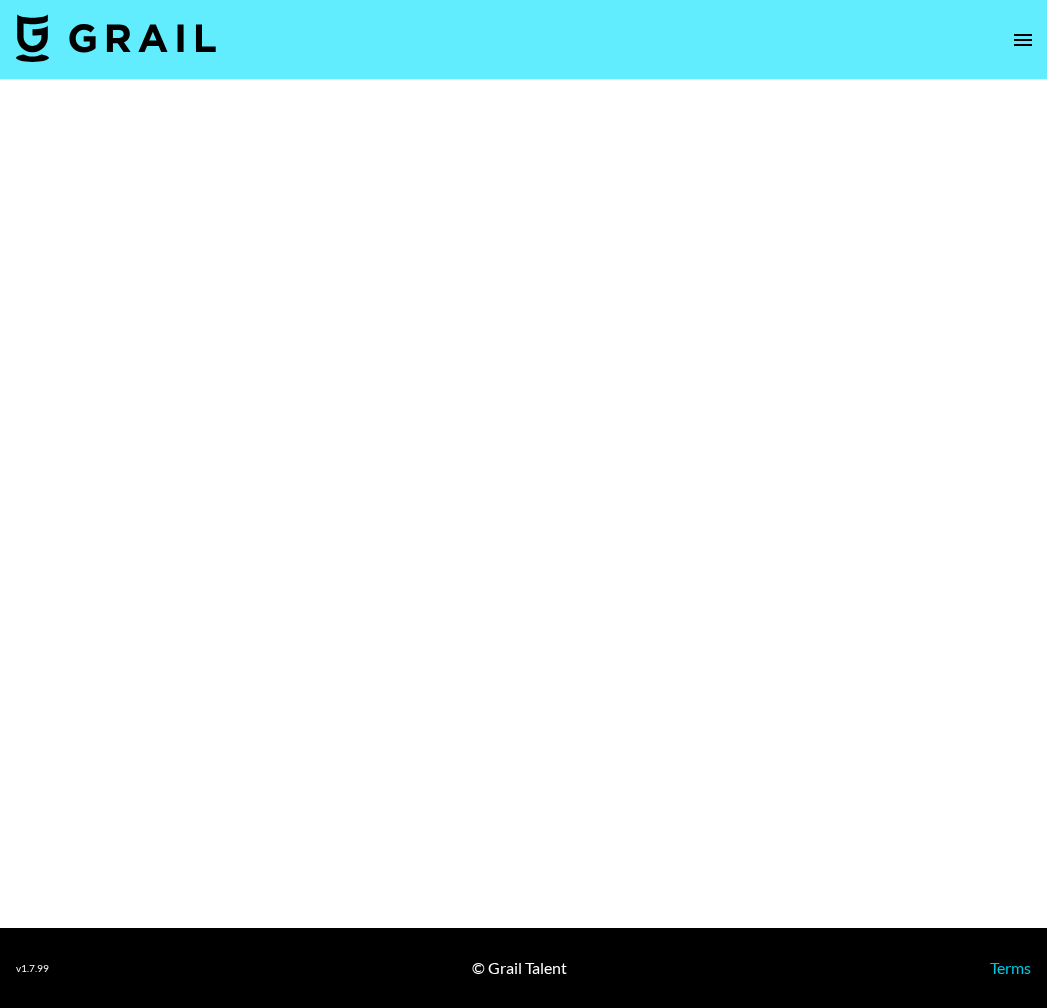 select on "Brand" 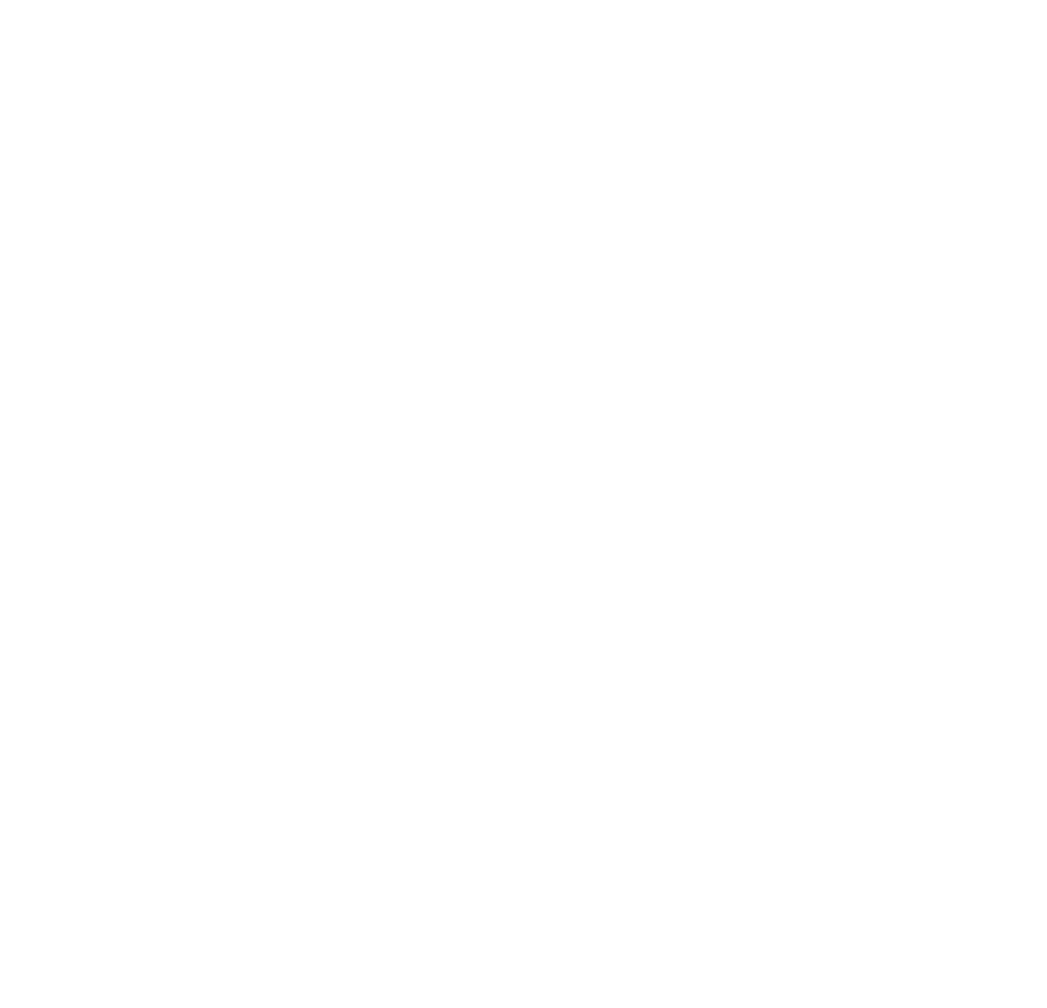 scroll, scrollTop: 0, scrollLeft: 0, axis: both 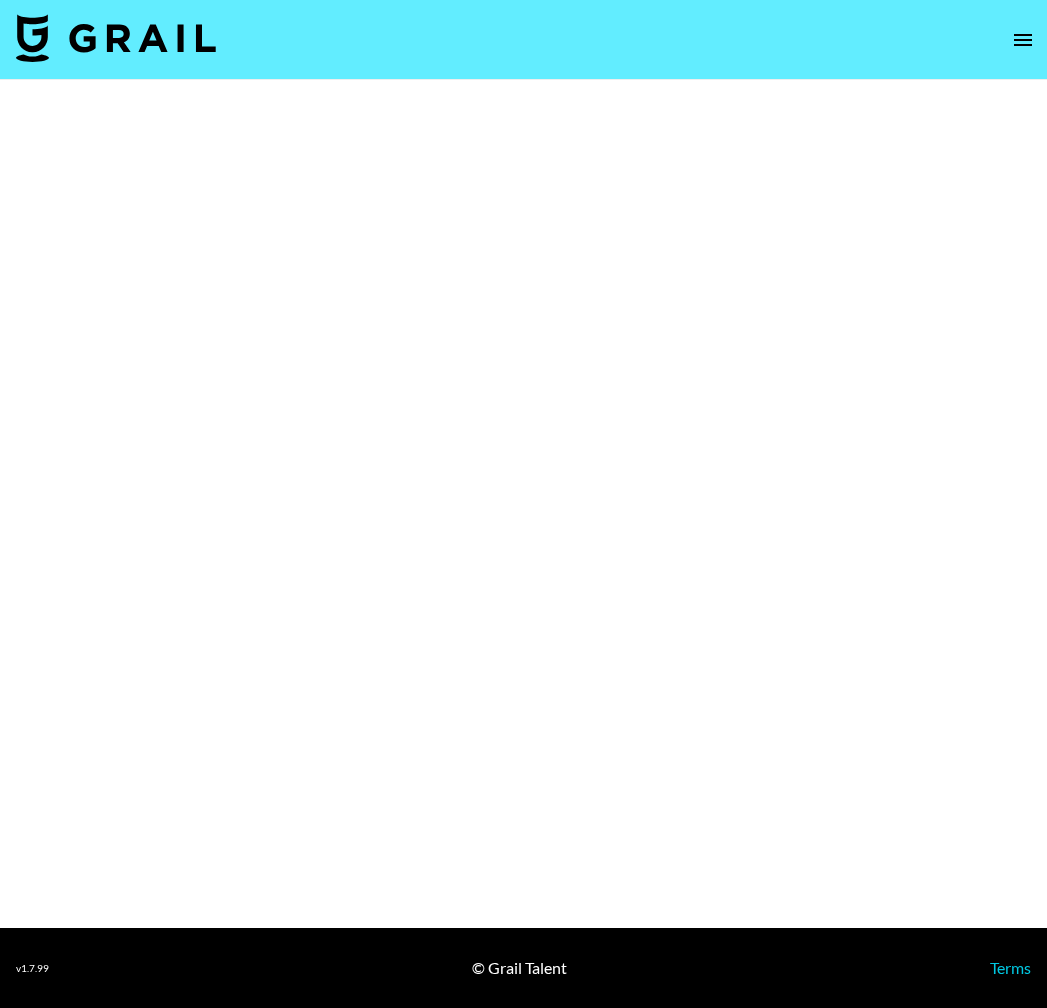select on "Brand" 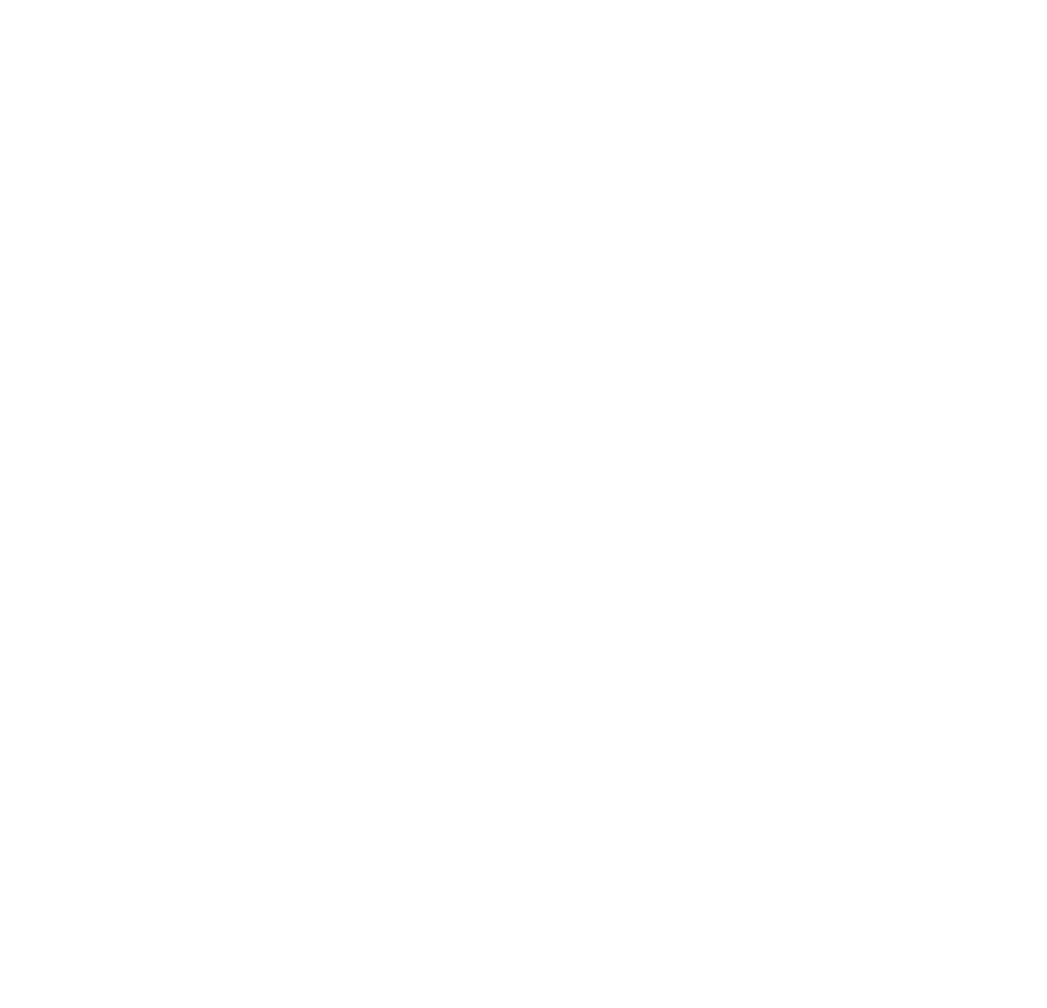 scroll, scrollTop: 0, scrollLeft: 0, axis: both 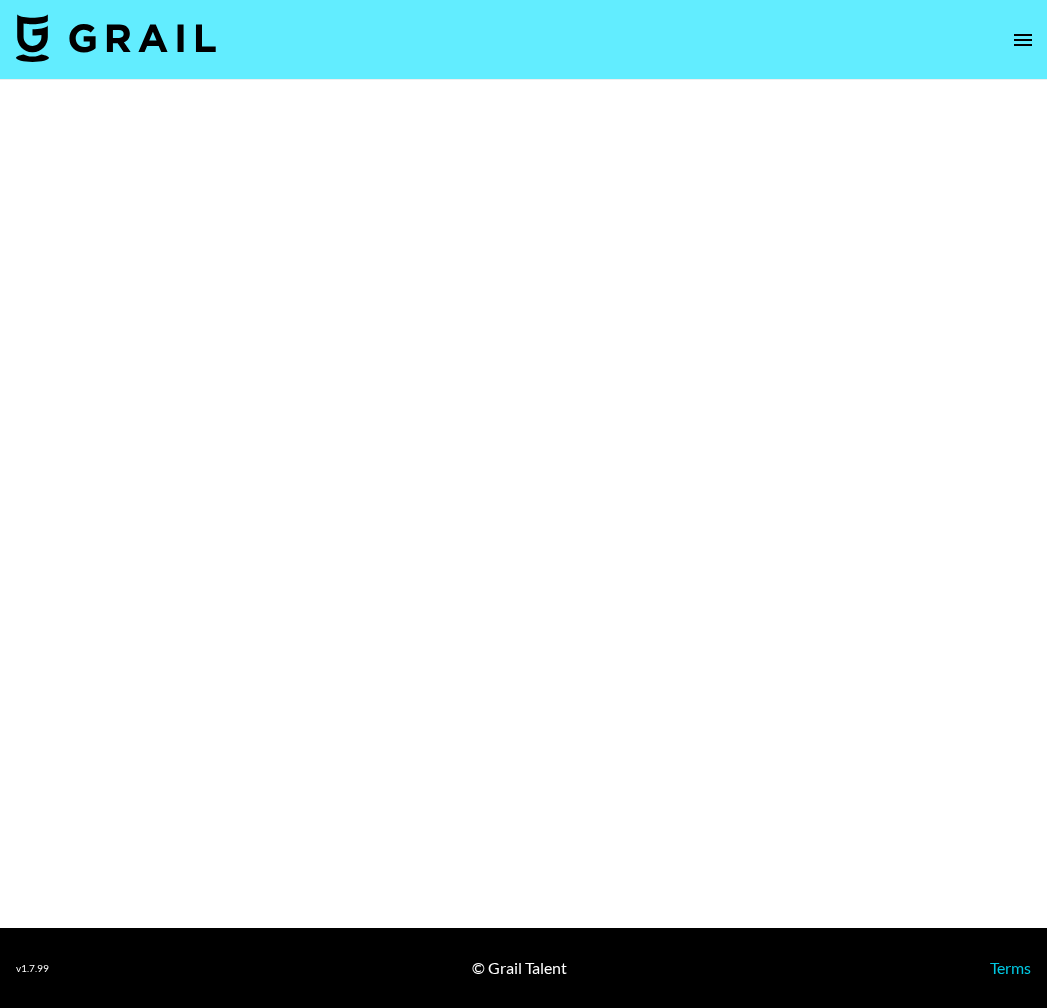 select on "Brand" 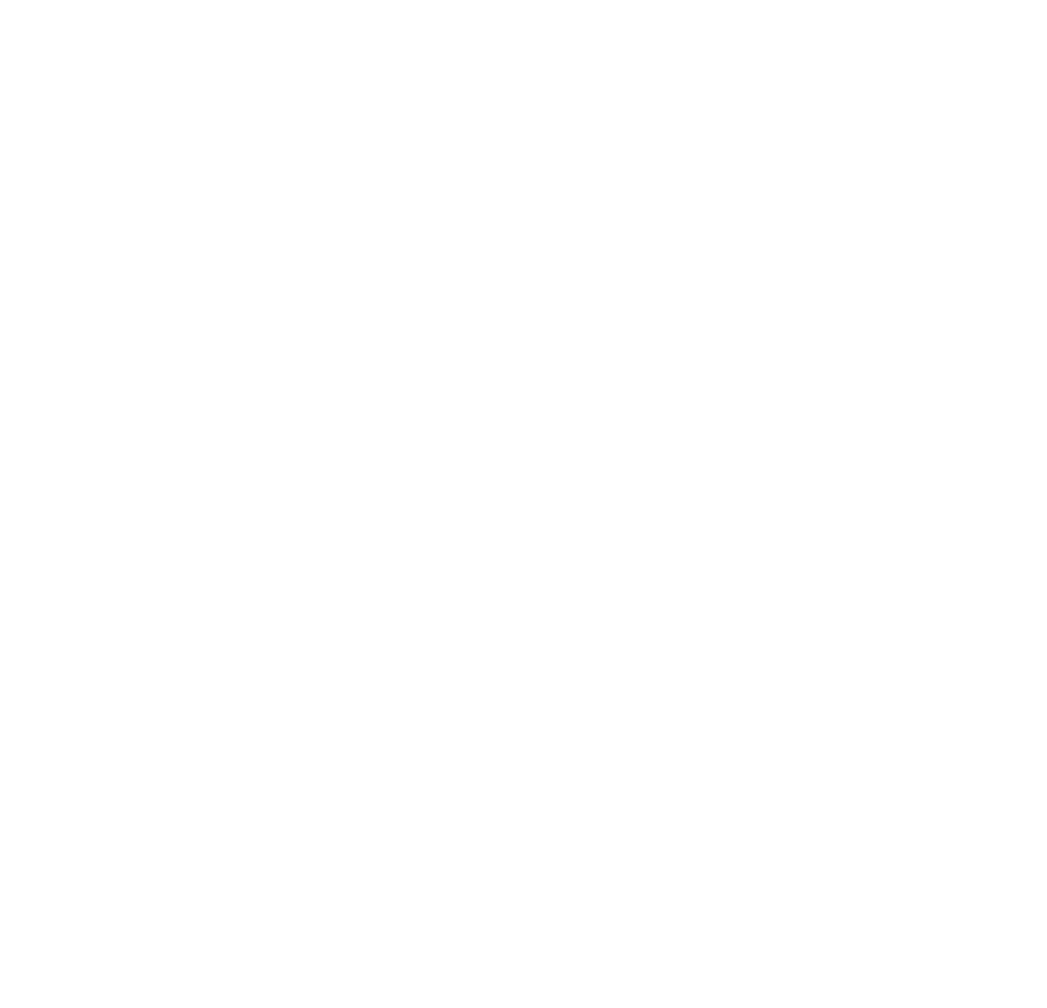 scroll, scrollTop: 0, scrollLeft: 0, axis: both 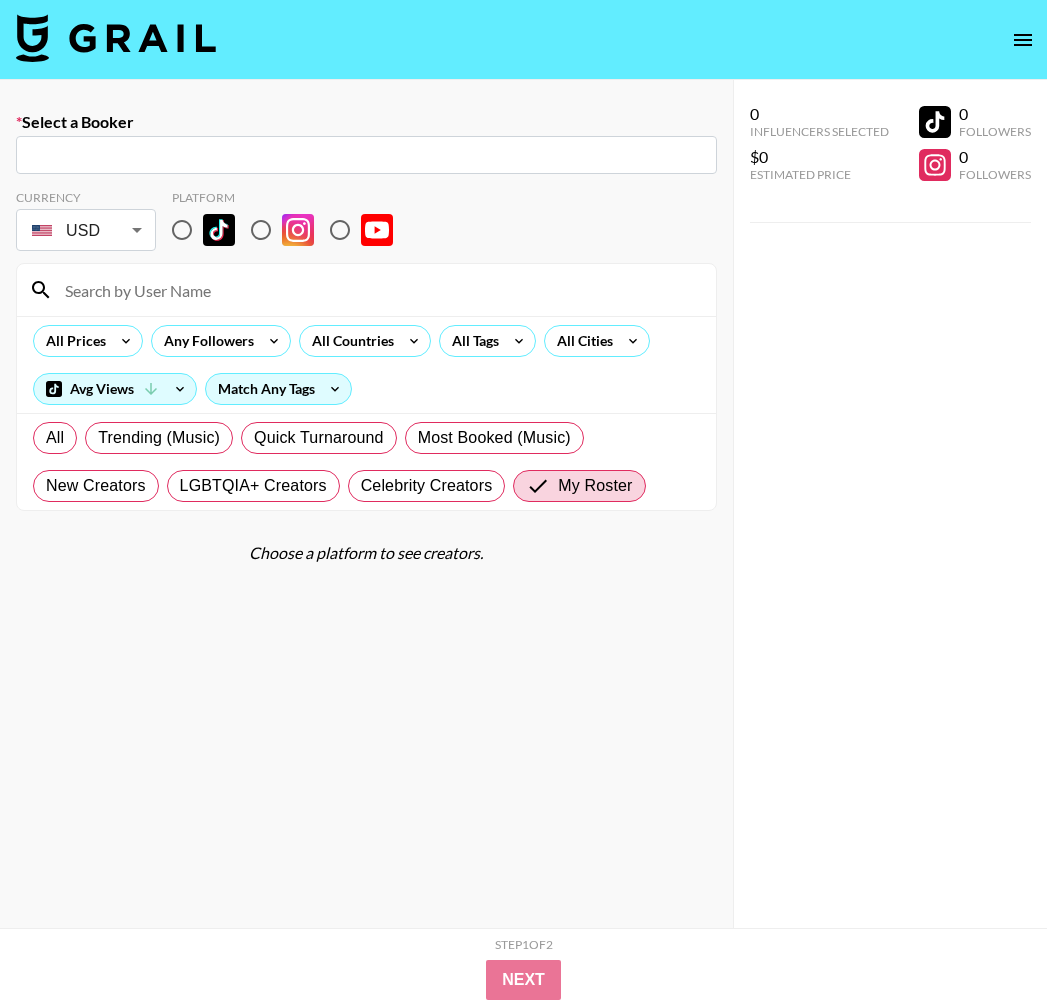 click at bounding box center (116, 38) 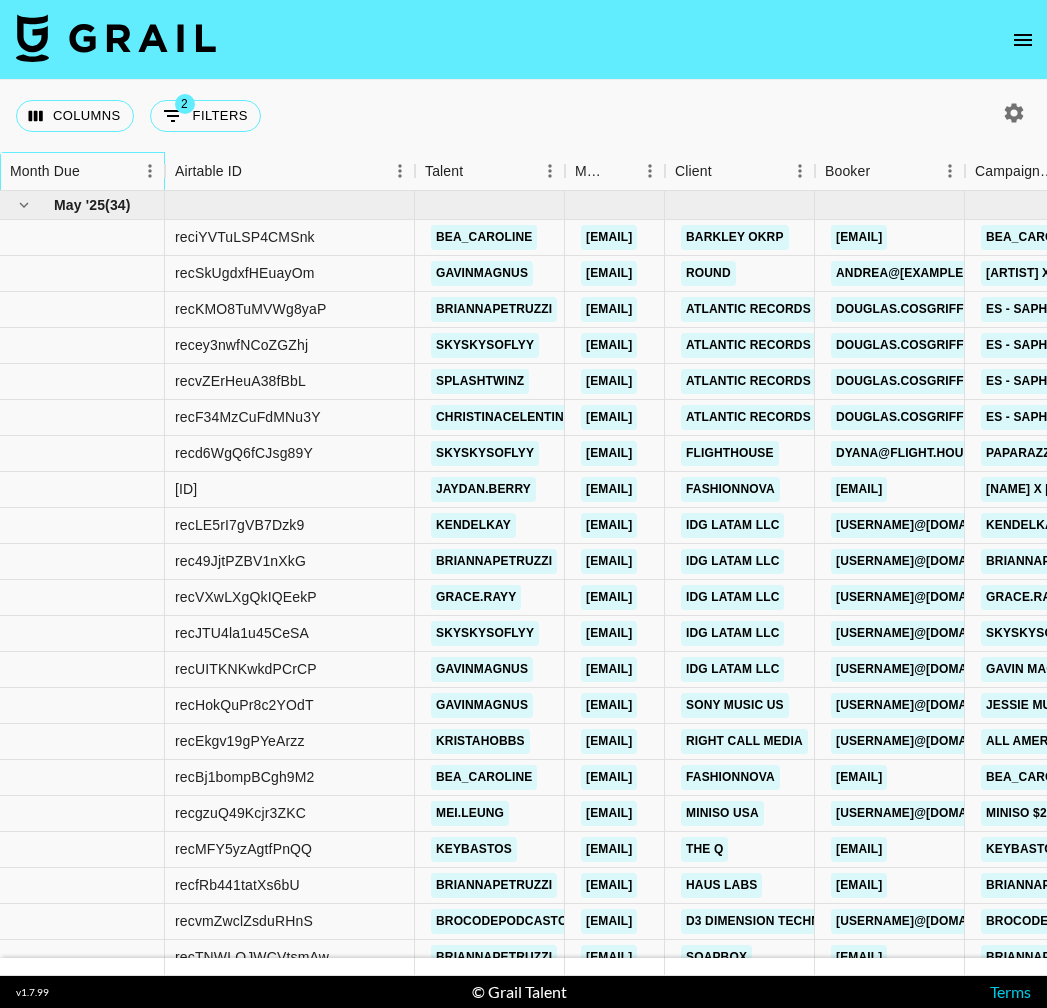 click on "Month Due" at bounding box center (45, 171) 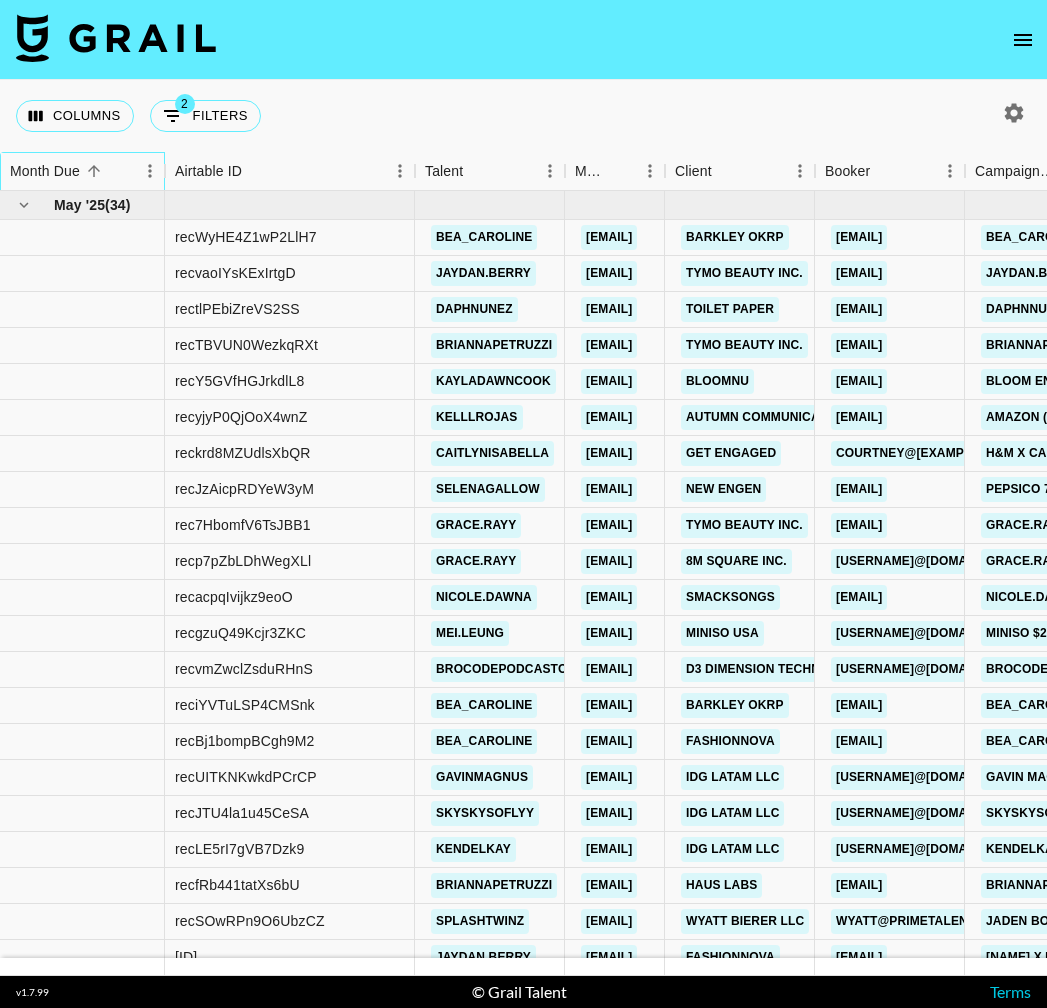 click on "Month Due" at bounding box center (45, 171) 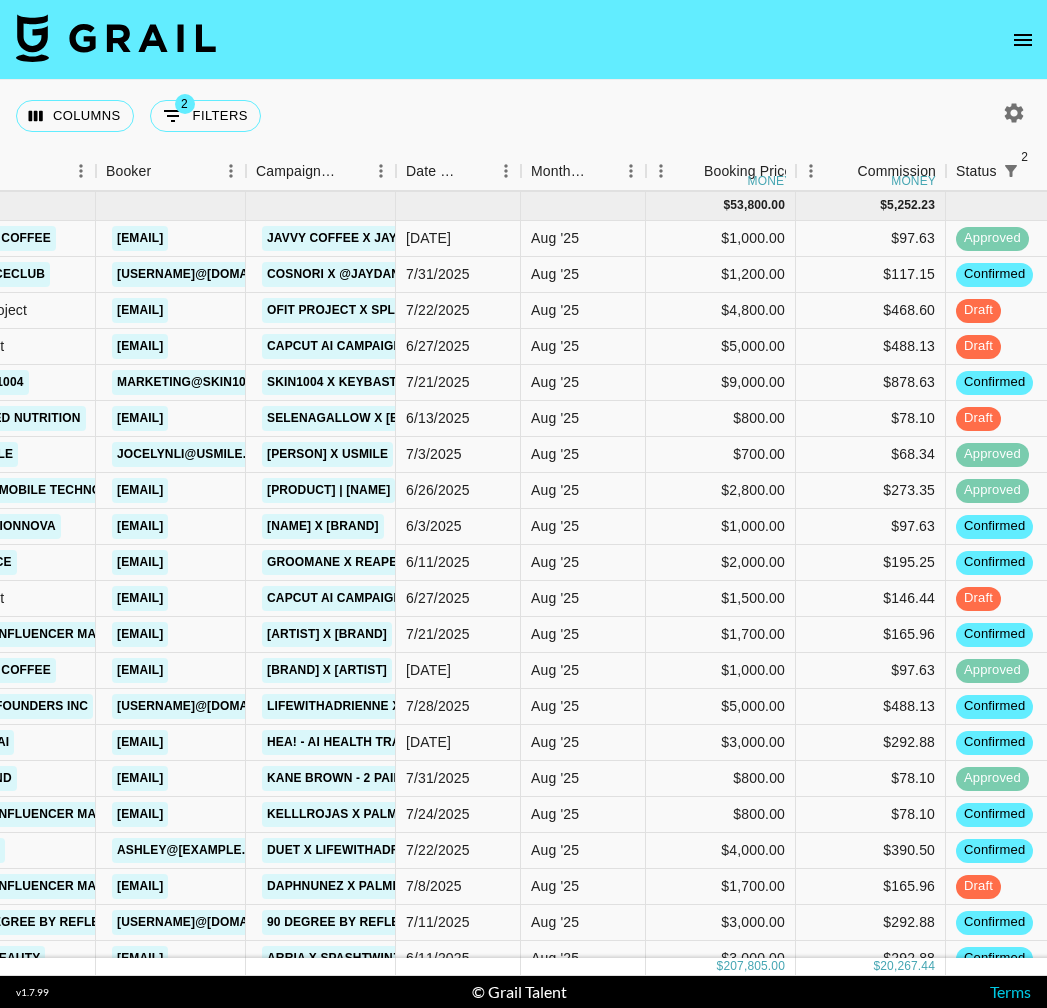 scroll, scrollTop: 103, scrollLeft: 719, axis: both 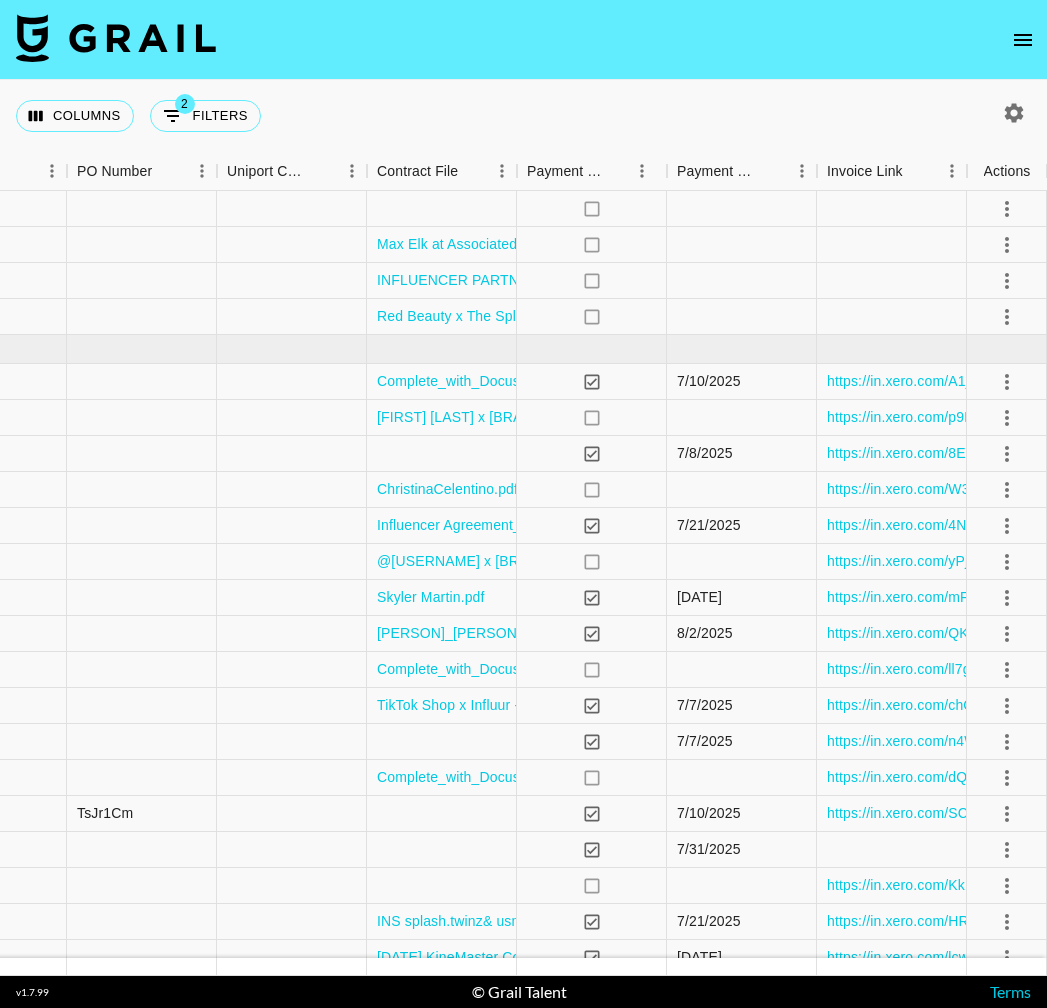 click 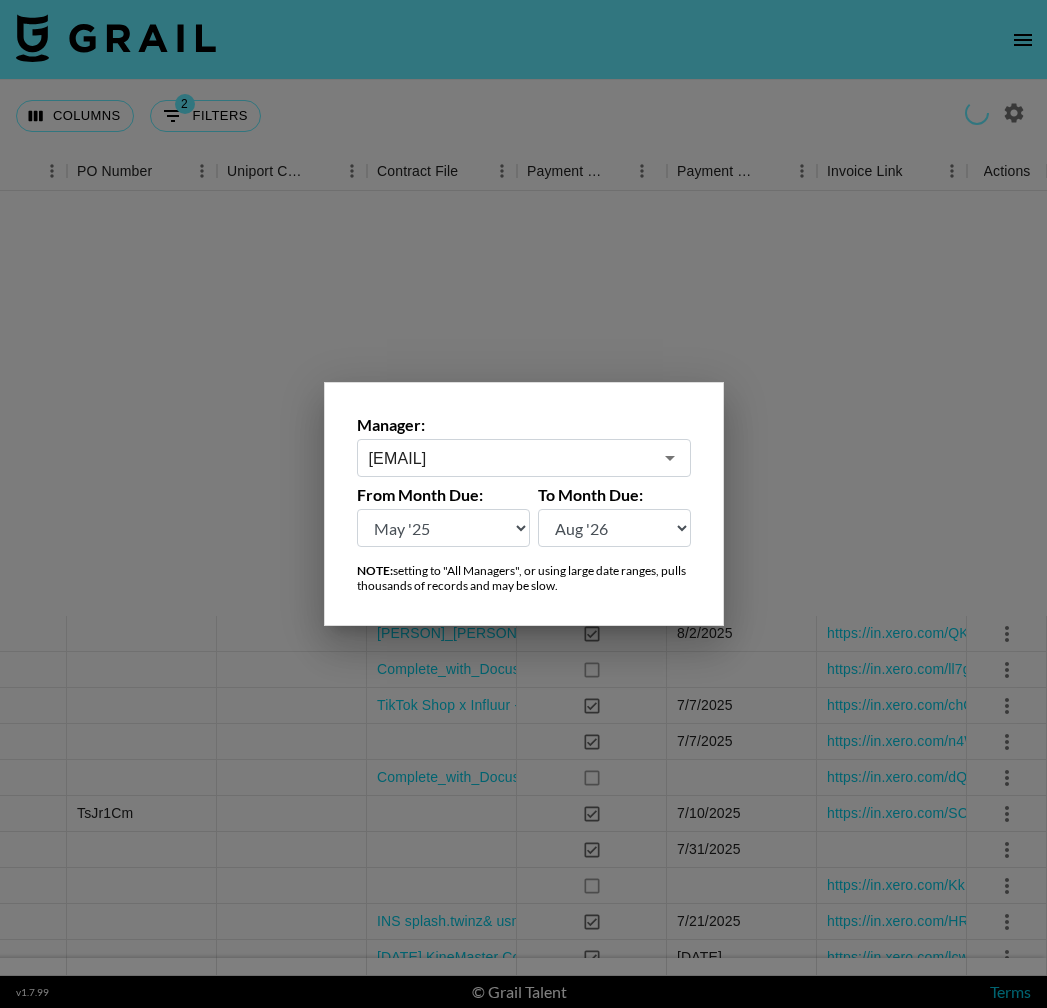 scroll, scrollTop: 1242, scrollLeft: 2048, axis: both 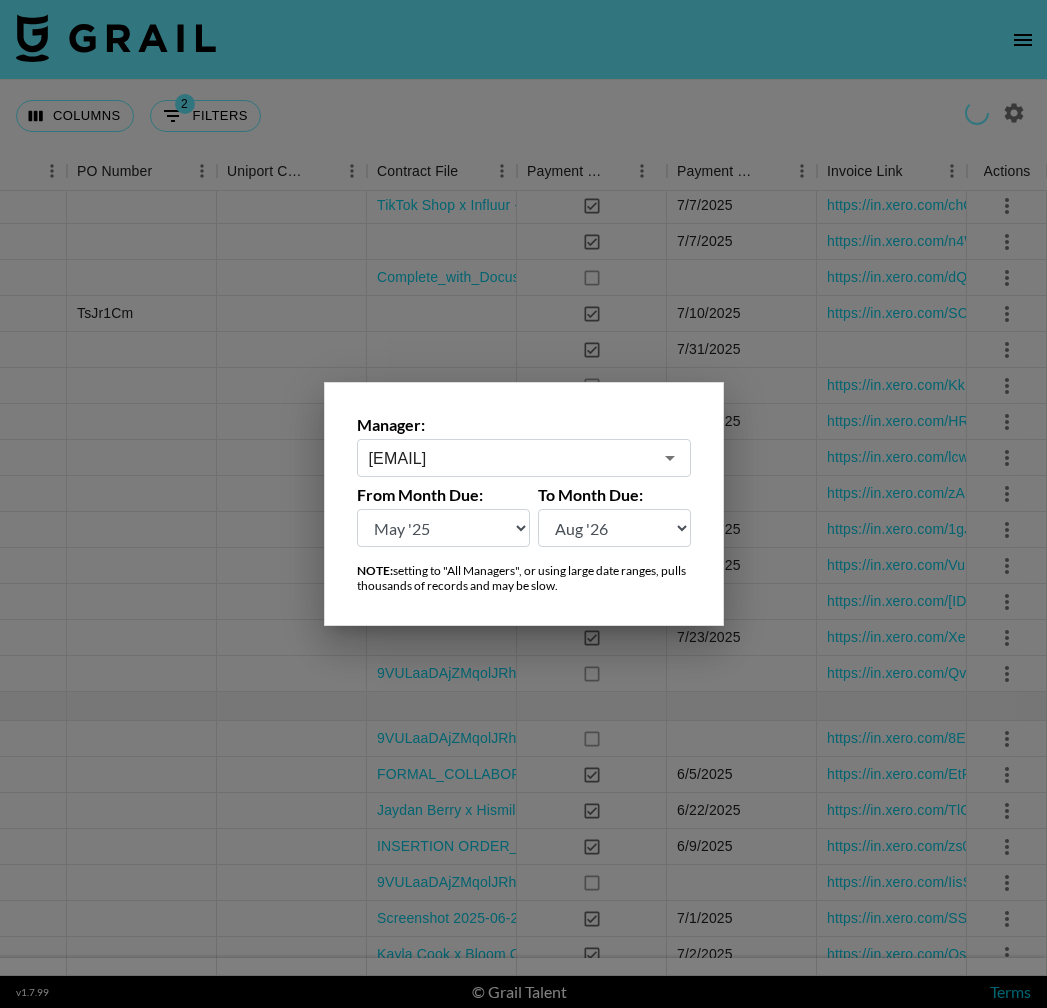 click on "[EMAIL]" at bounding box center [510, 458] 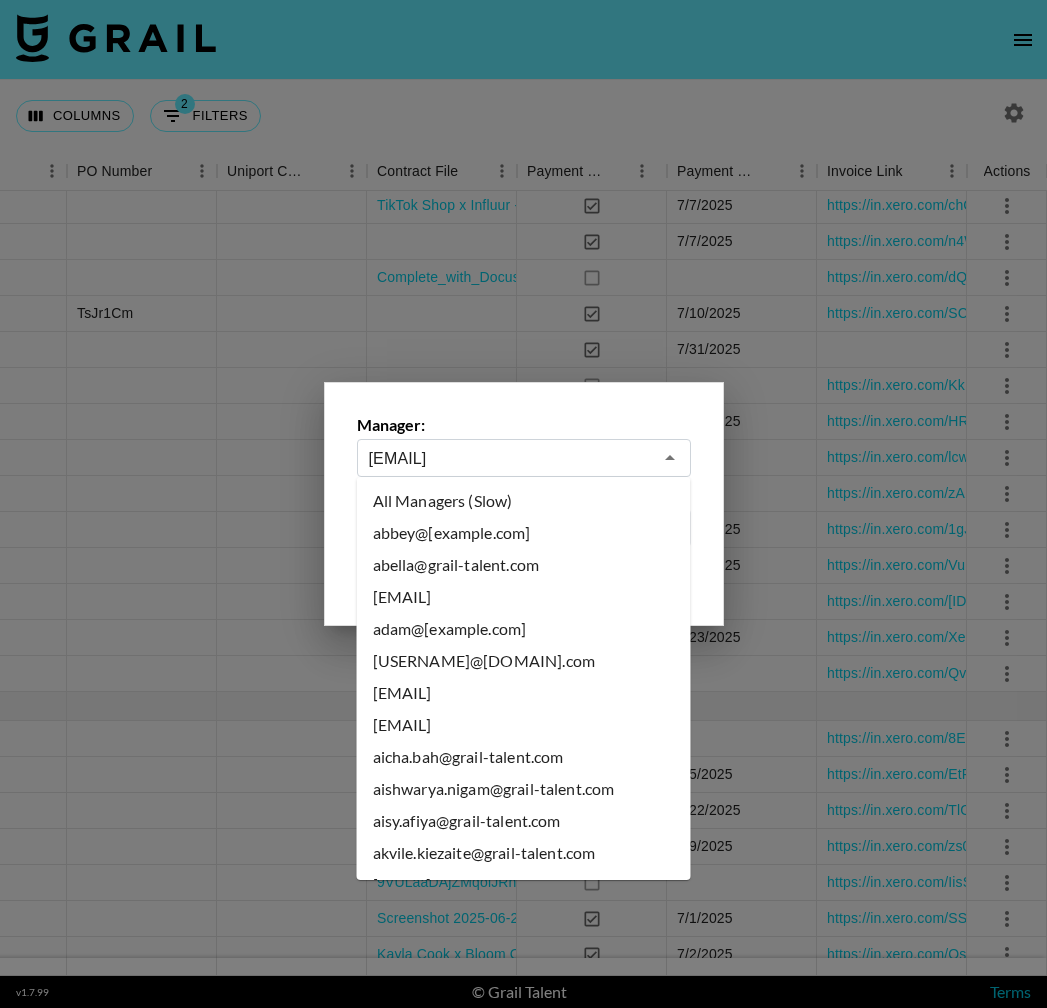scroll, scrollTop: 0, scrollLeft: 0, axis: both 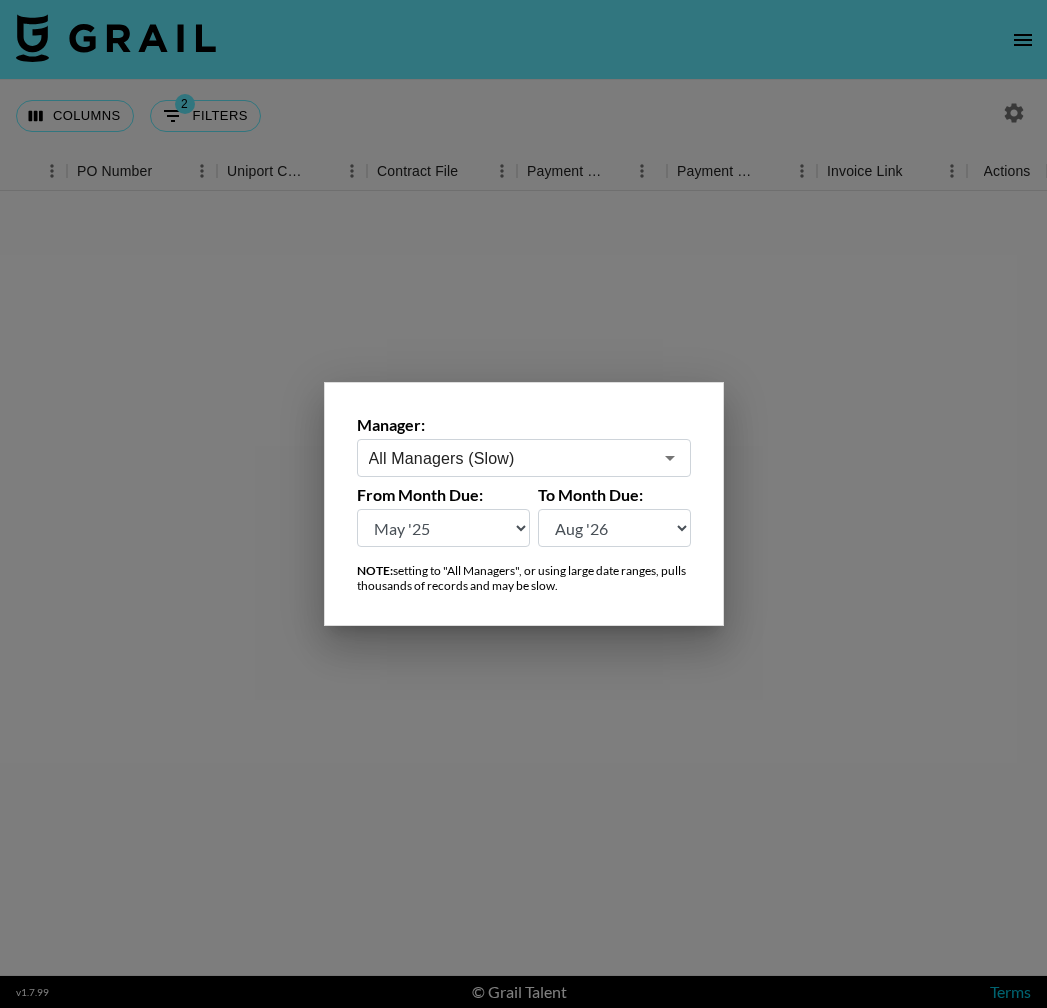 click at bounding box center (523, 504) 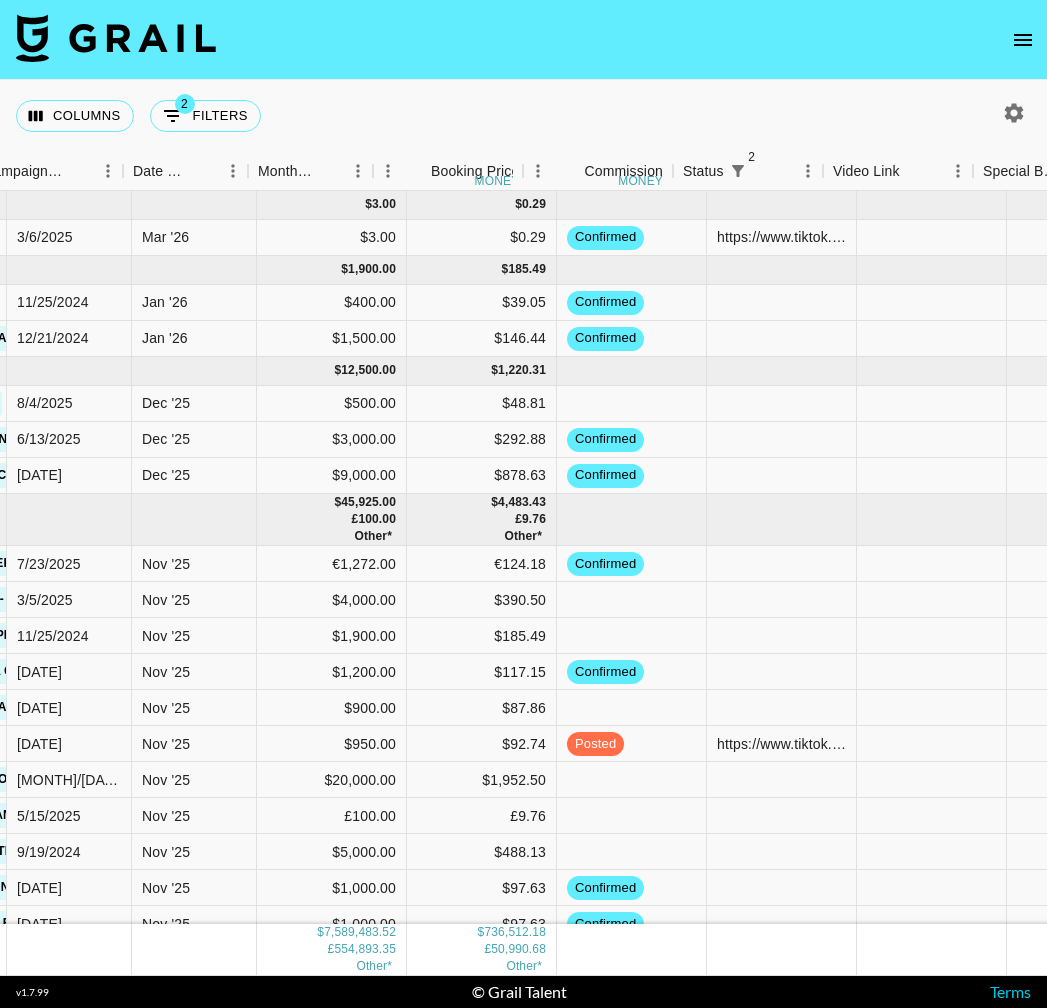 scroll, scrollTop: 0, scrollLeft: 992, axis: horizontal 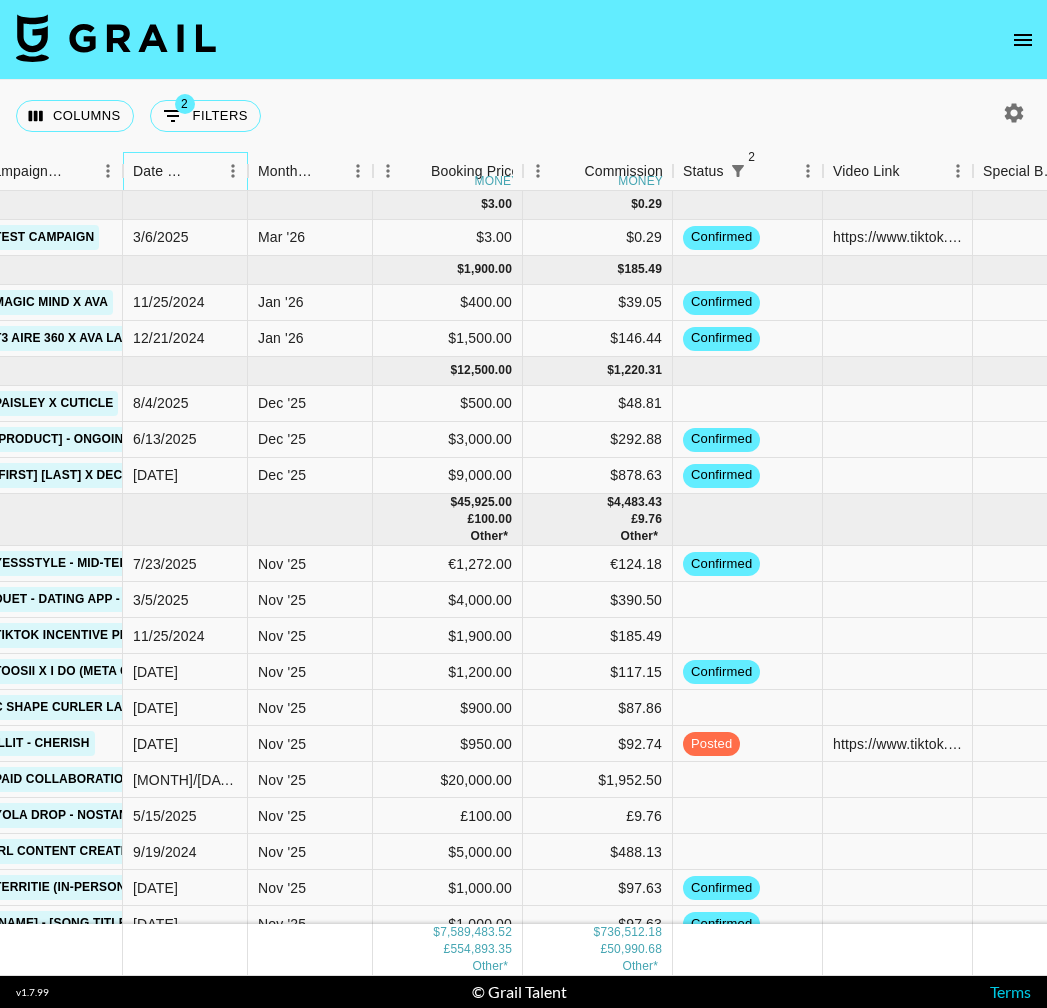 click on "Date Created" at bounding box center [161, 171] 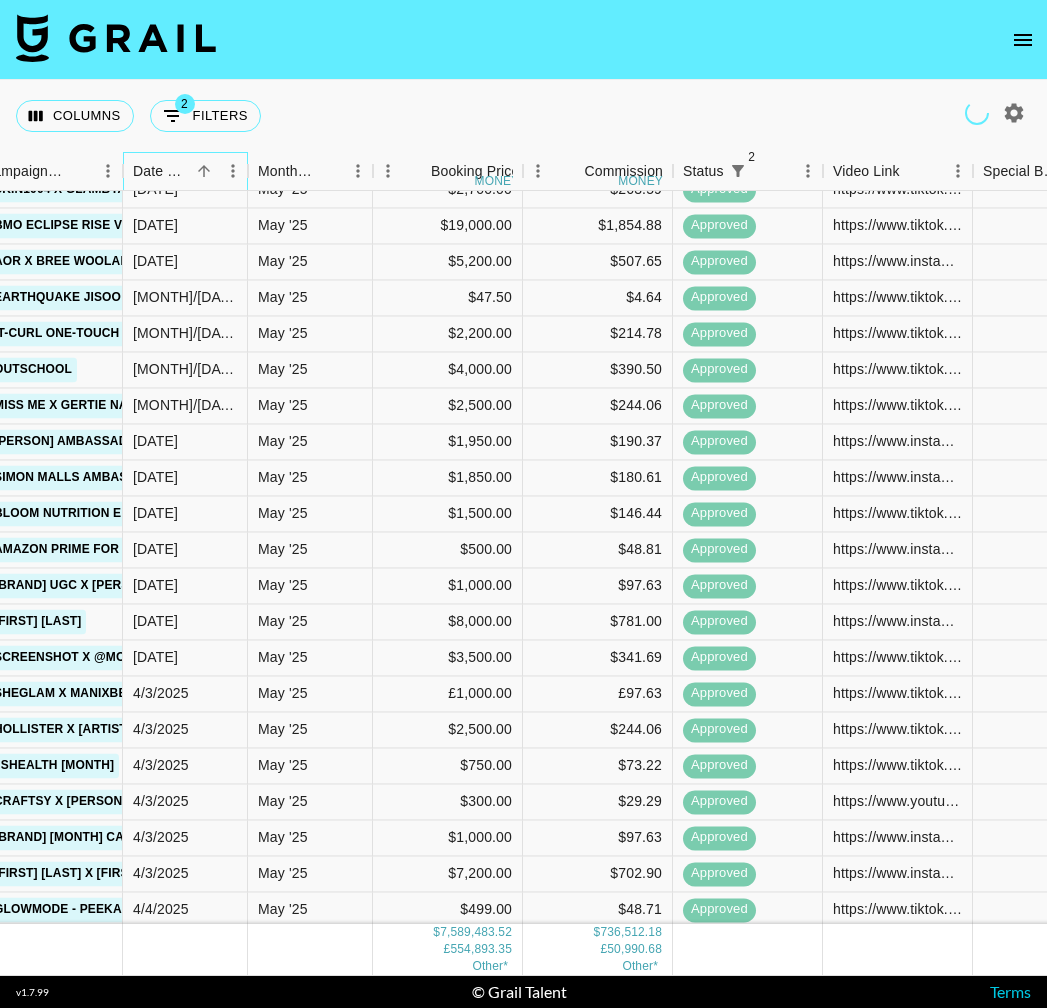 scroll, scrollTop: 2748, scrollLeft: 992, axis: both 